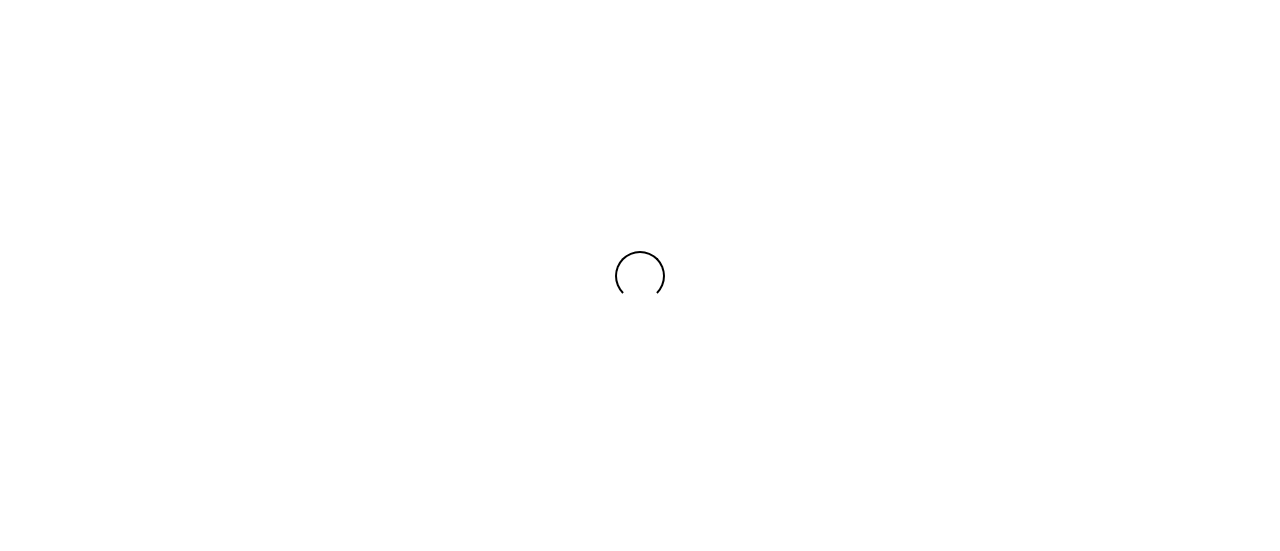 scroll, scrollTop: 0, scrollLeft: 0, axis: both 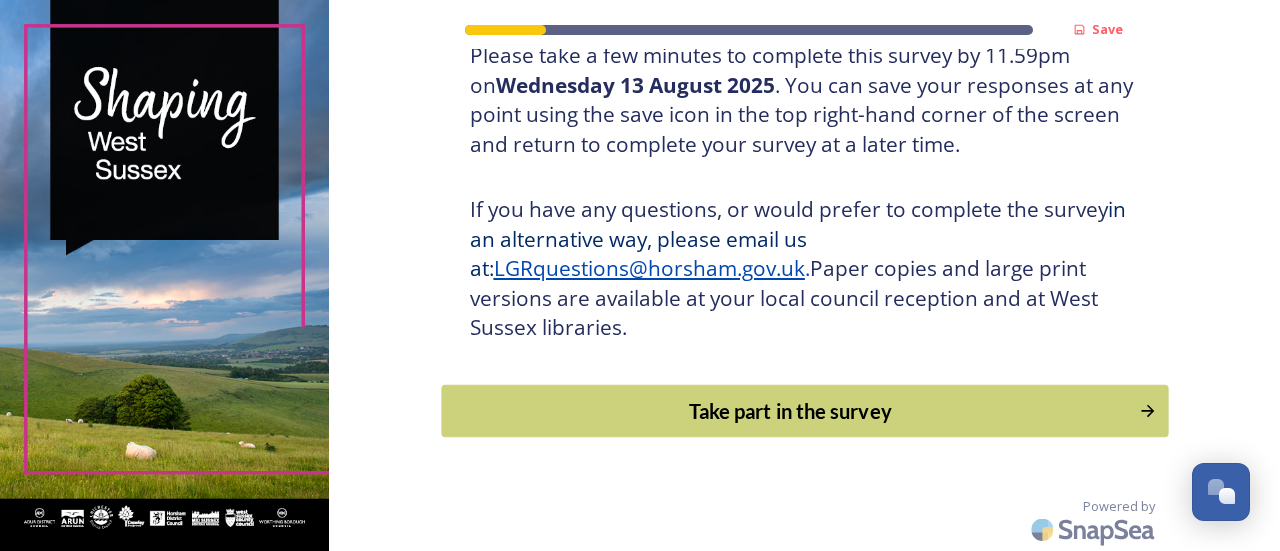 click on "Take part in the survey" at bounding box center [804, 410] 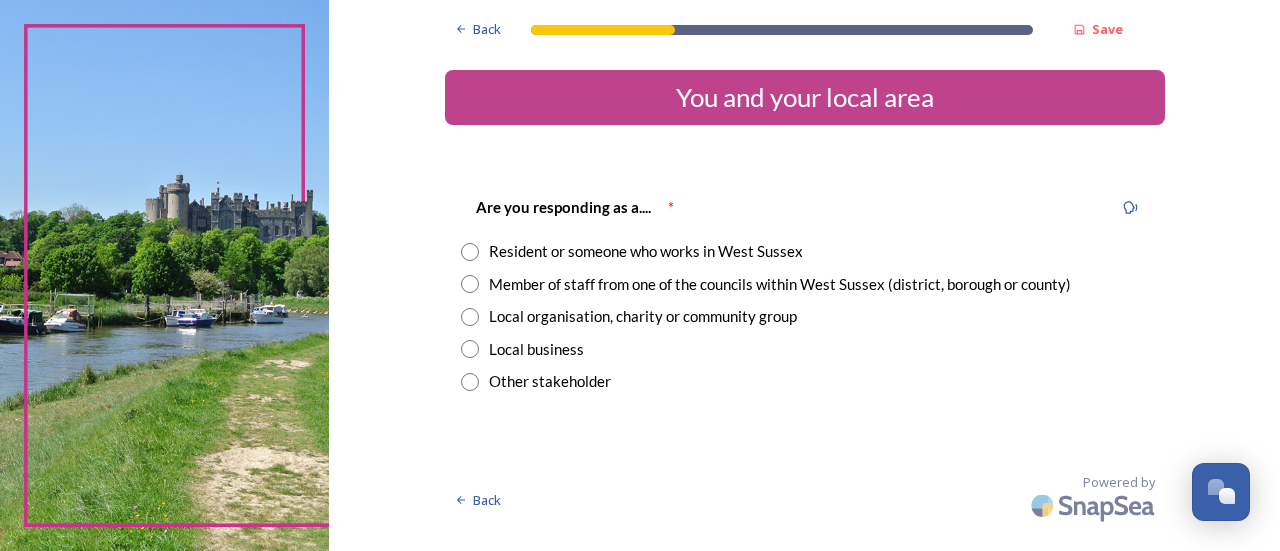 click on "Other stakeholder" at bounding box center [805, 381] 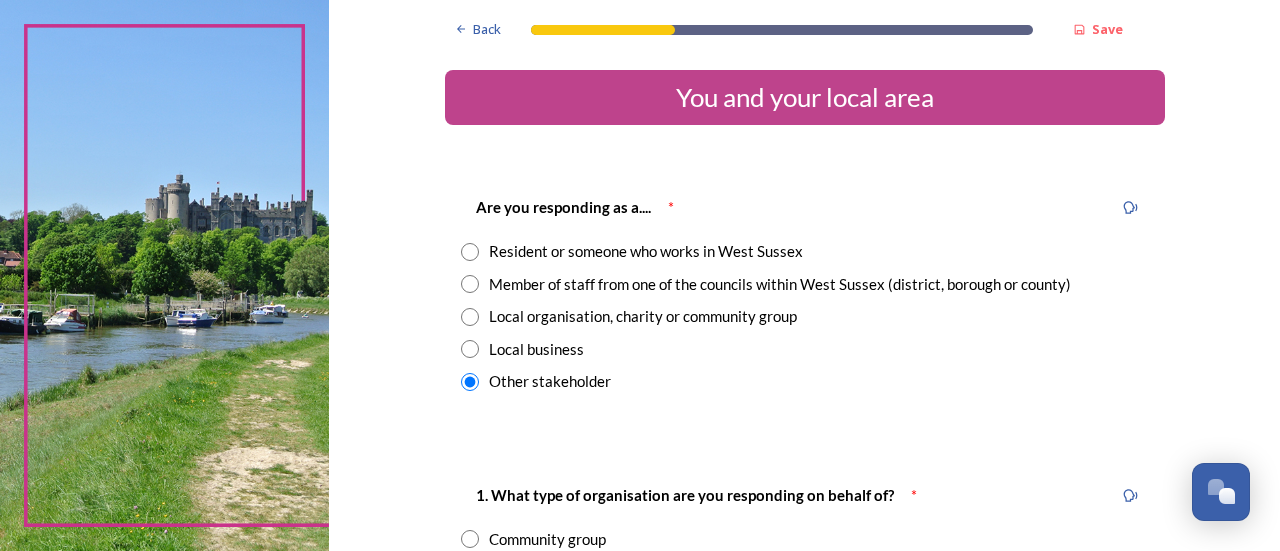 click at bounding box center [470, 252] 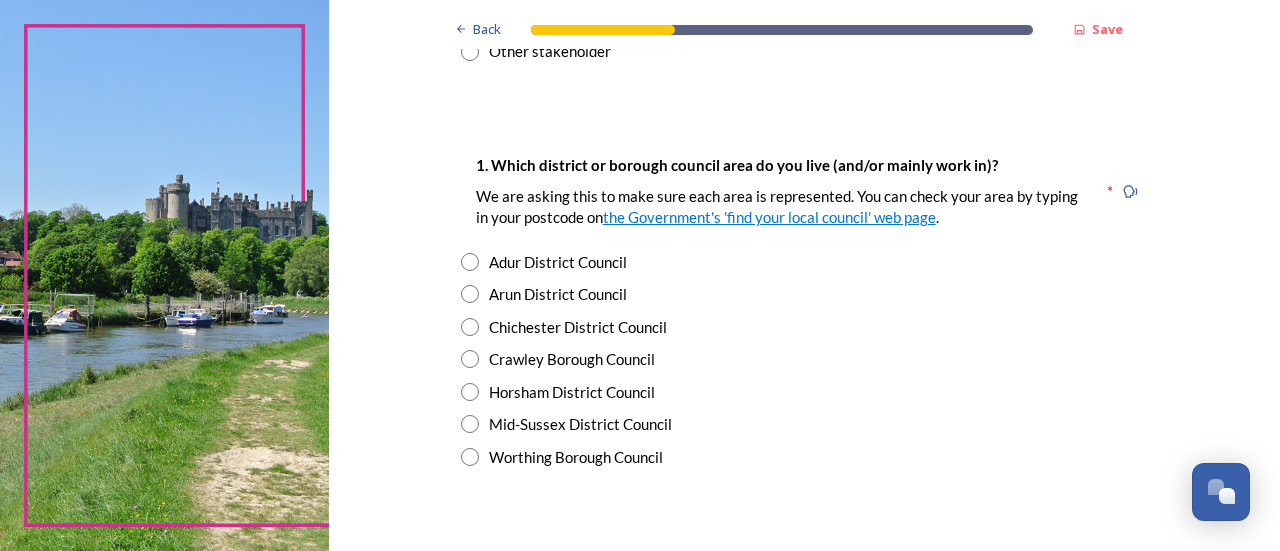 scroll, scrollTop: 394, scrollLeft: 0, axis: vertical 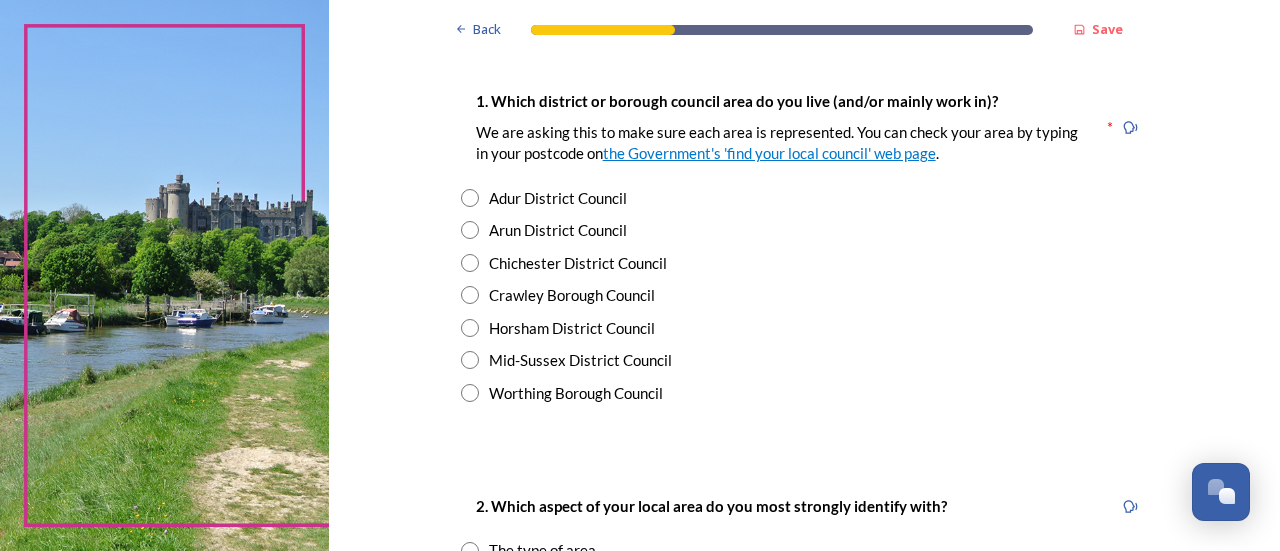 click at bounding box center [470, 263] 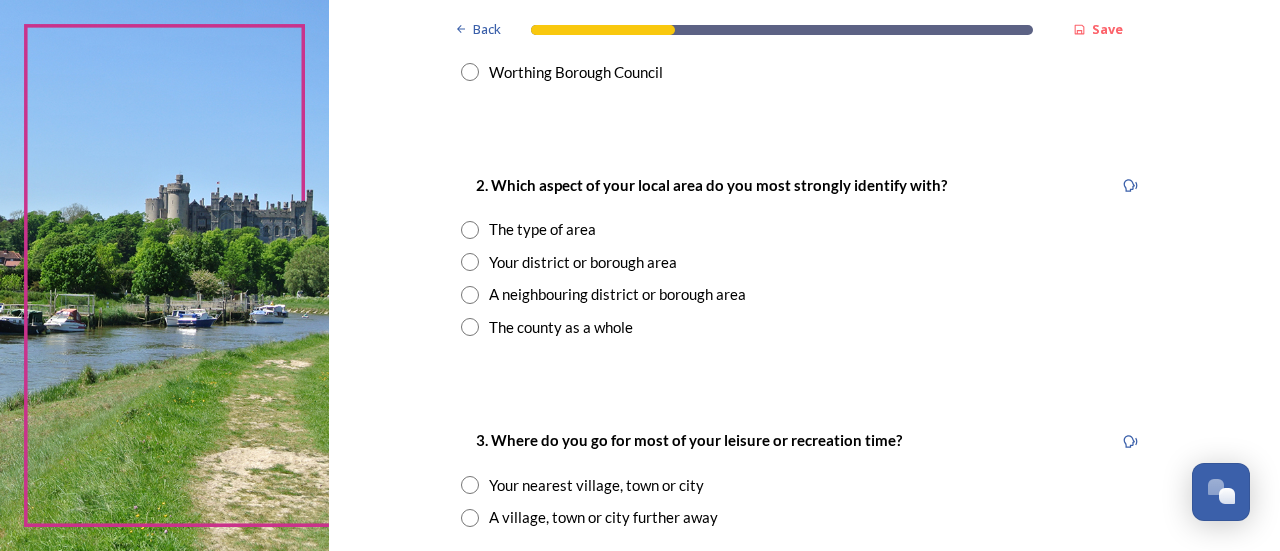scroll, scrollTop: 722, scrollLeft: 0, axis: vertical 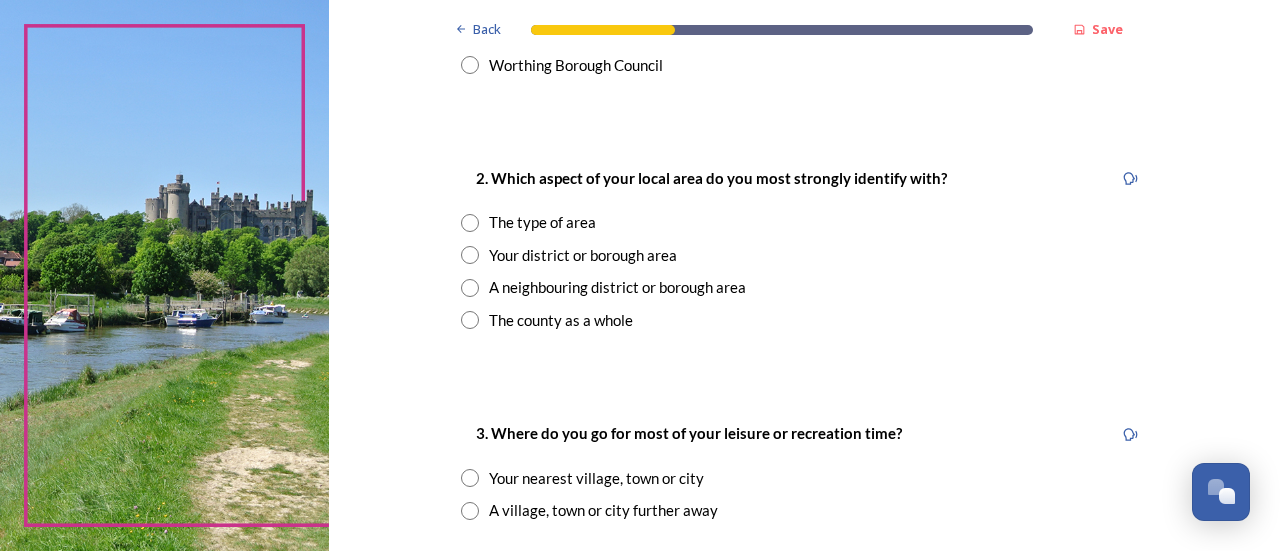click at bounding box center (470, 320) 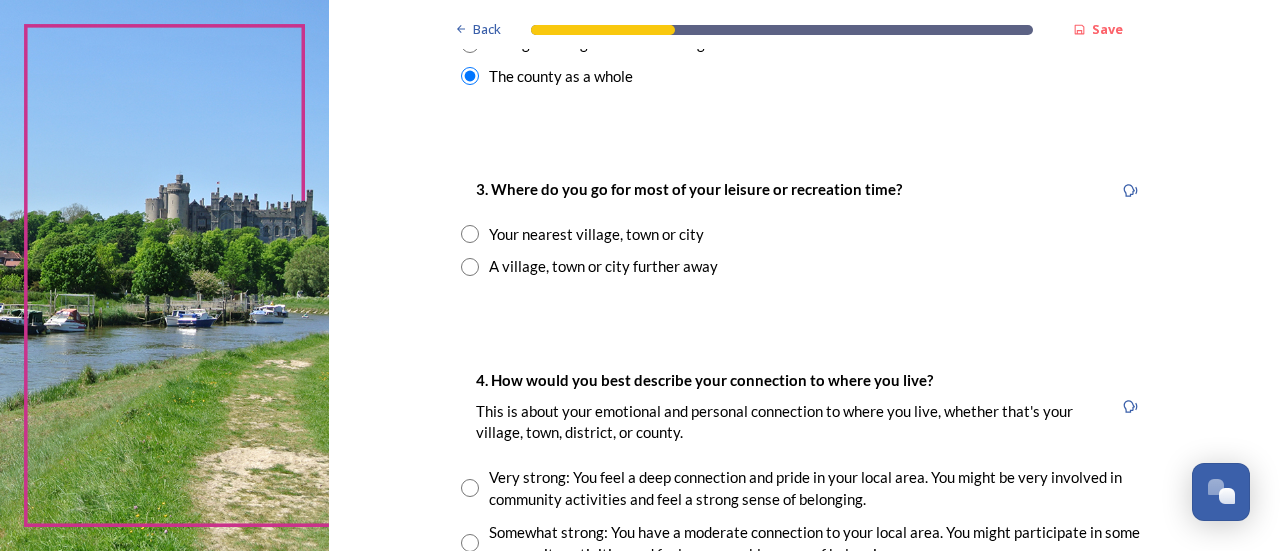 scroll, scrollTop: 976, scrollLeft: 0, axis: vertical 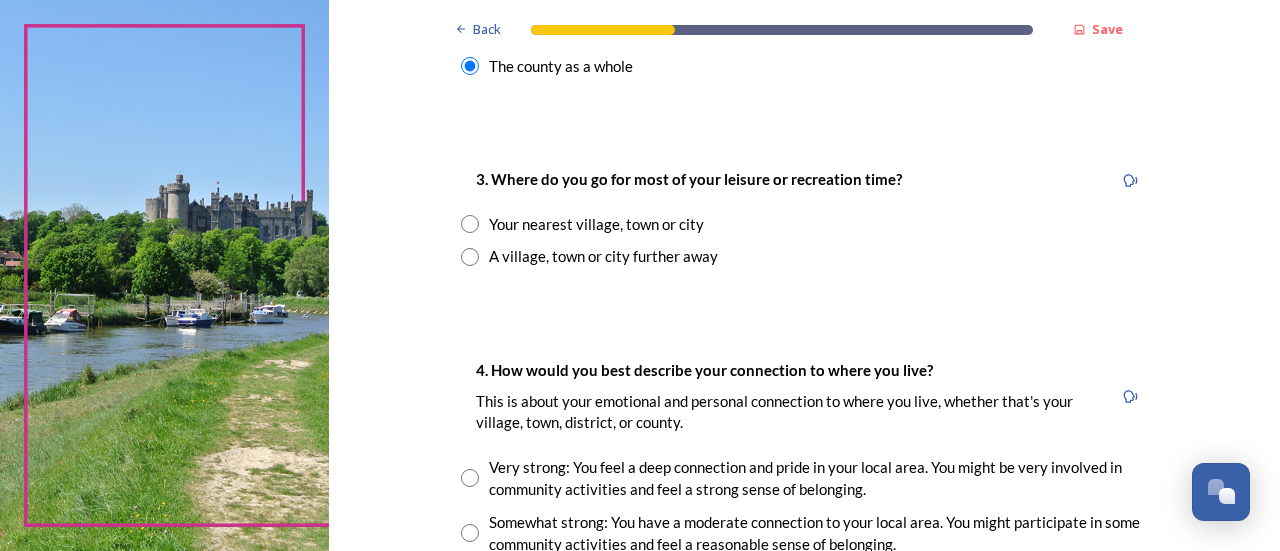 click at bounding box center (470, 257) 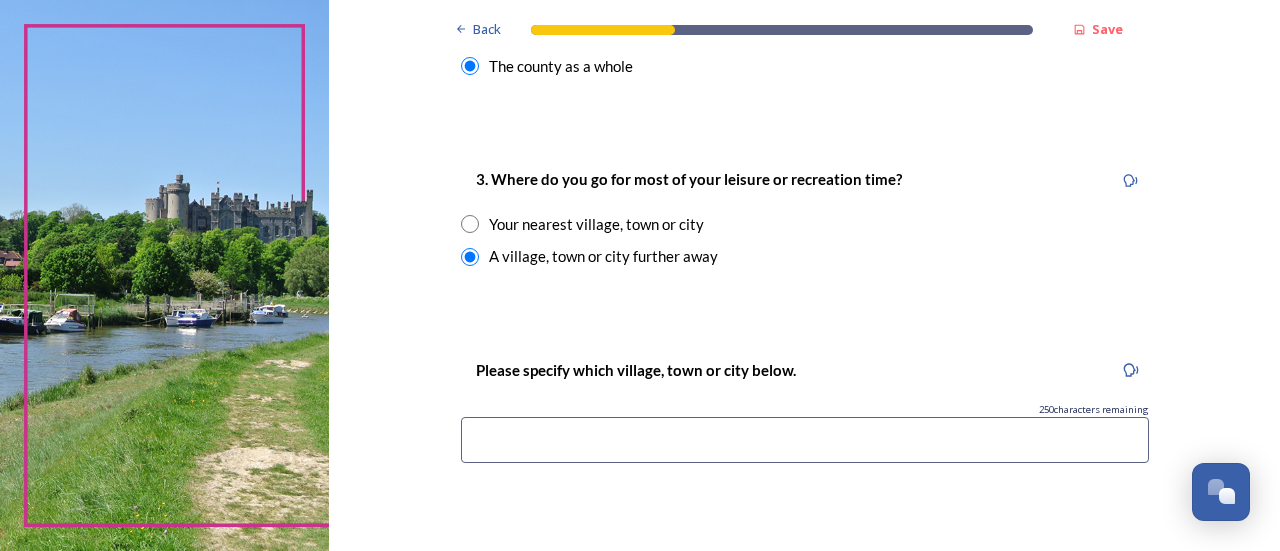 click at bounding box center [470, 224] 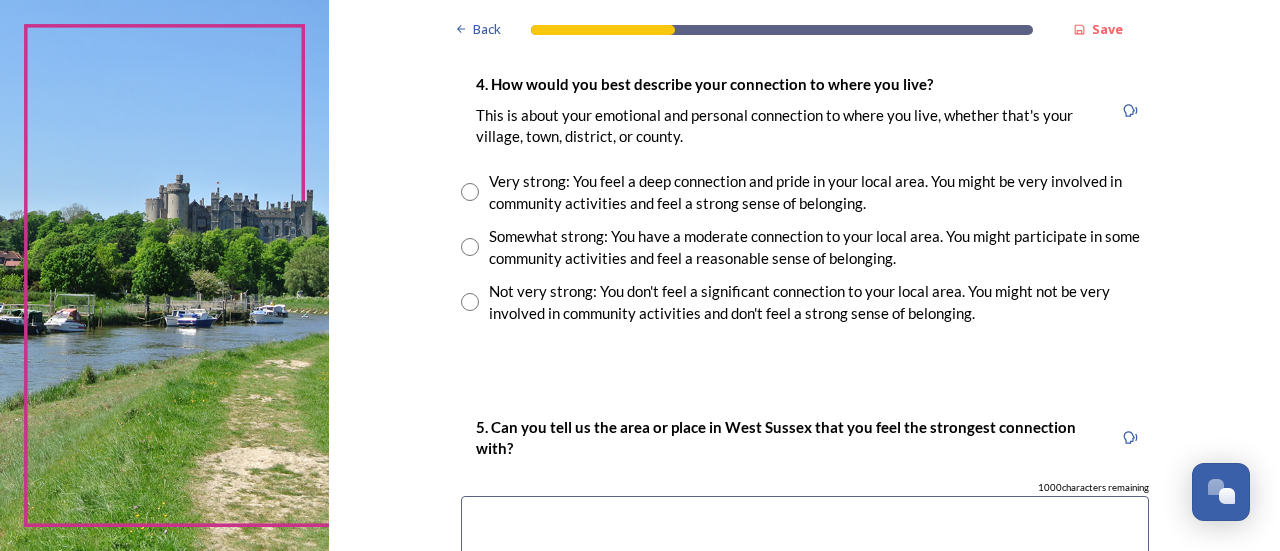 scroll, scrollTop: 1474, scrollLeft: 0, axis: vertical 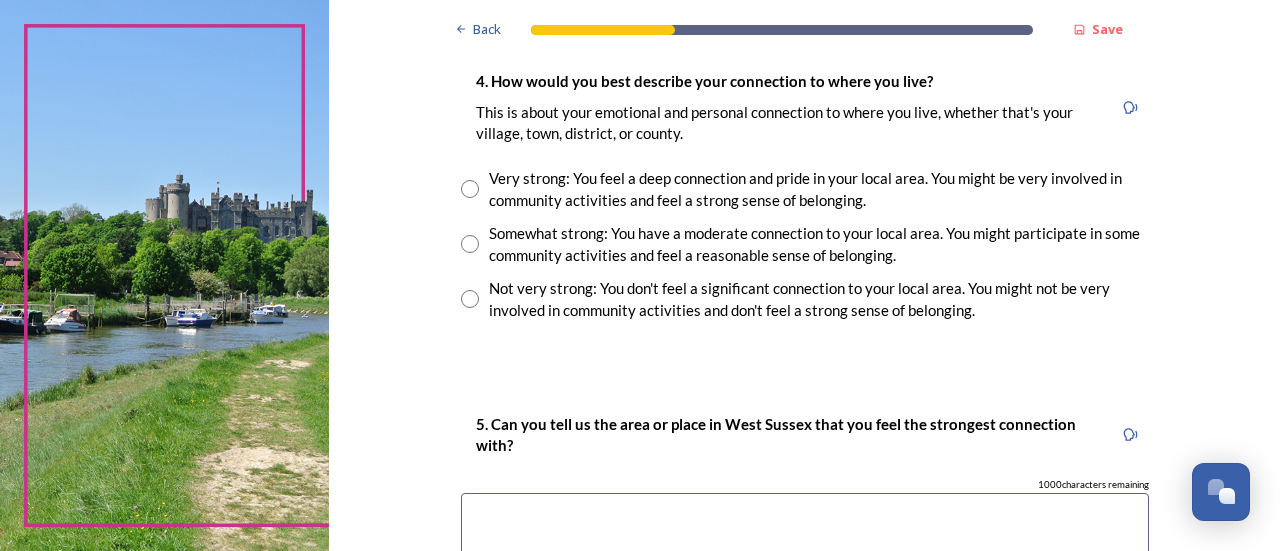 click at bounding box center (470, 244) 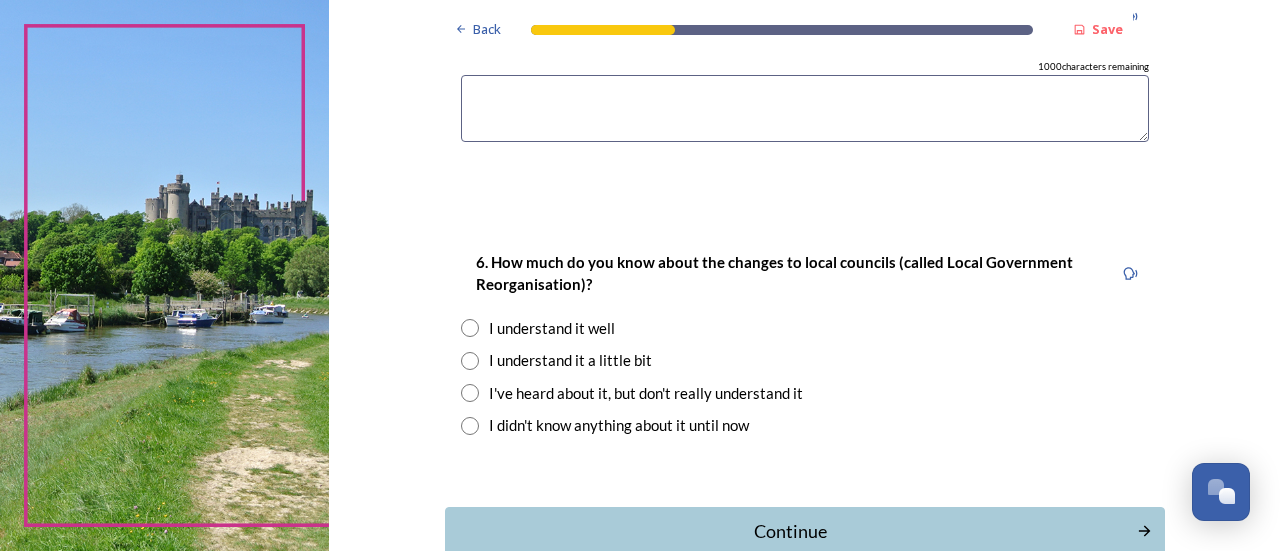 scroll, scrollTop: 1954, scrollLeft: 0, axis: vertical 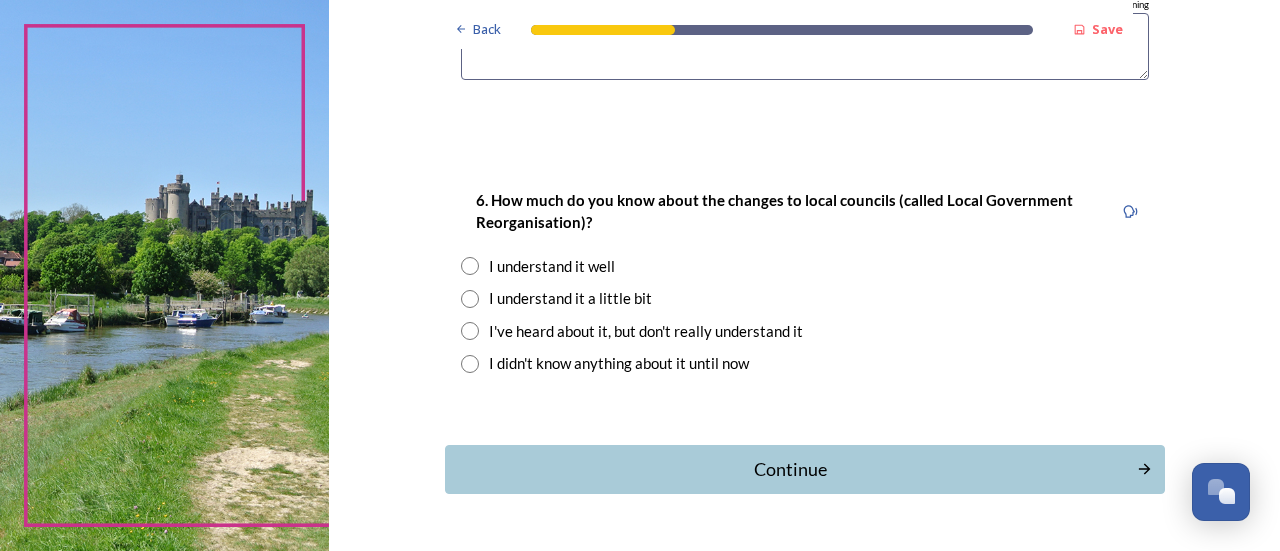 click at bounding box center (470, 331) 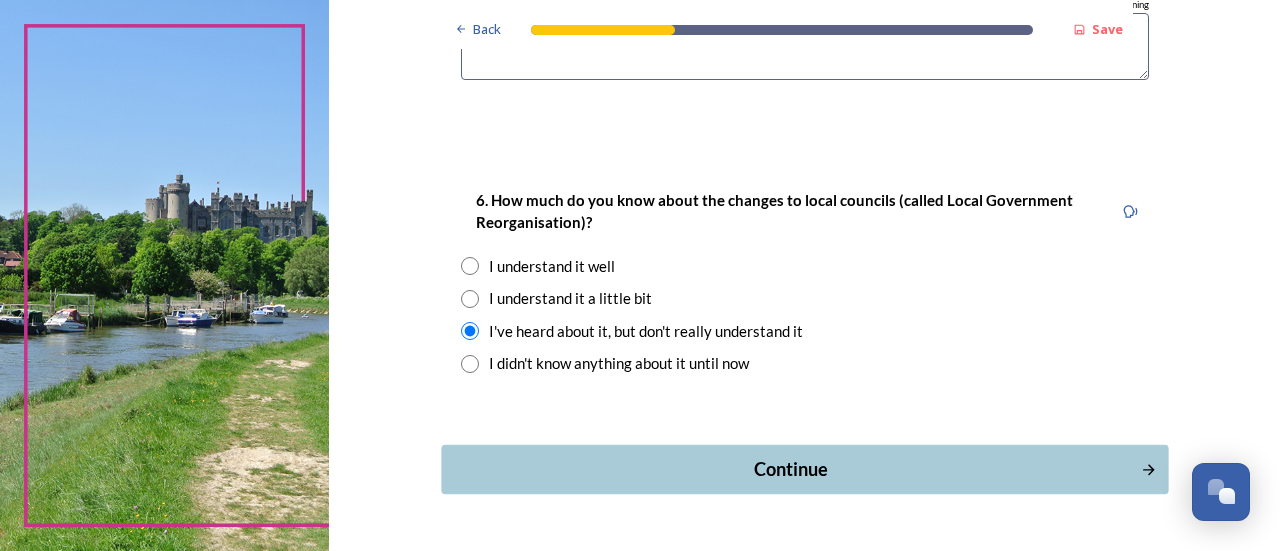 click on "Continue" at bounding box center [790, 469] 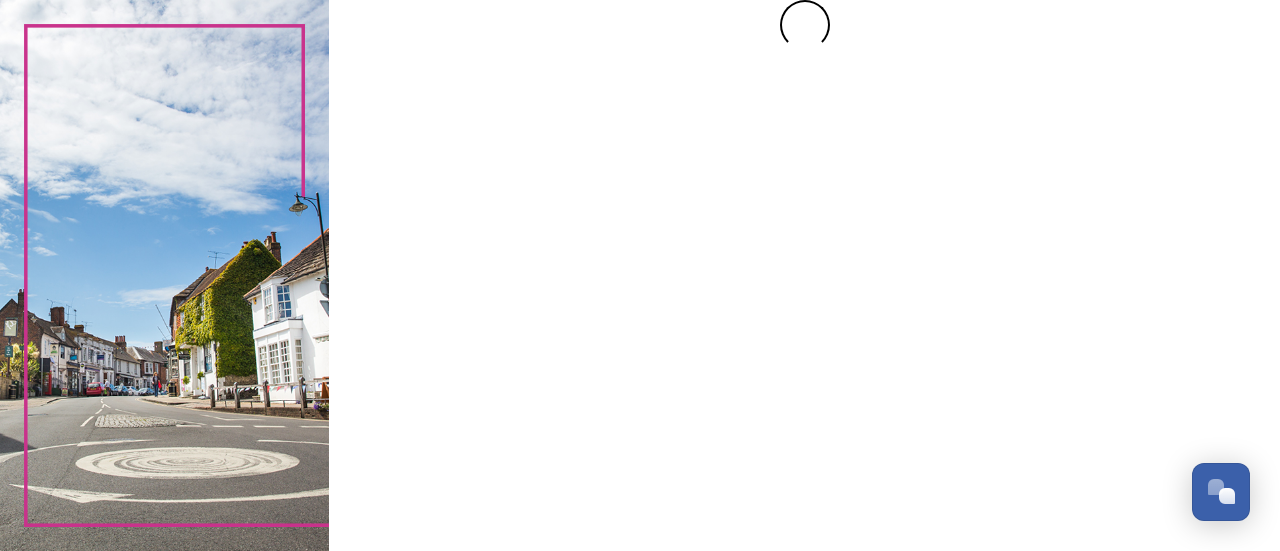 scroll, scrollTop: 0, scrollLeft: 0, axis: both 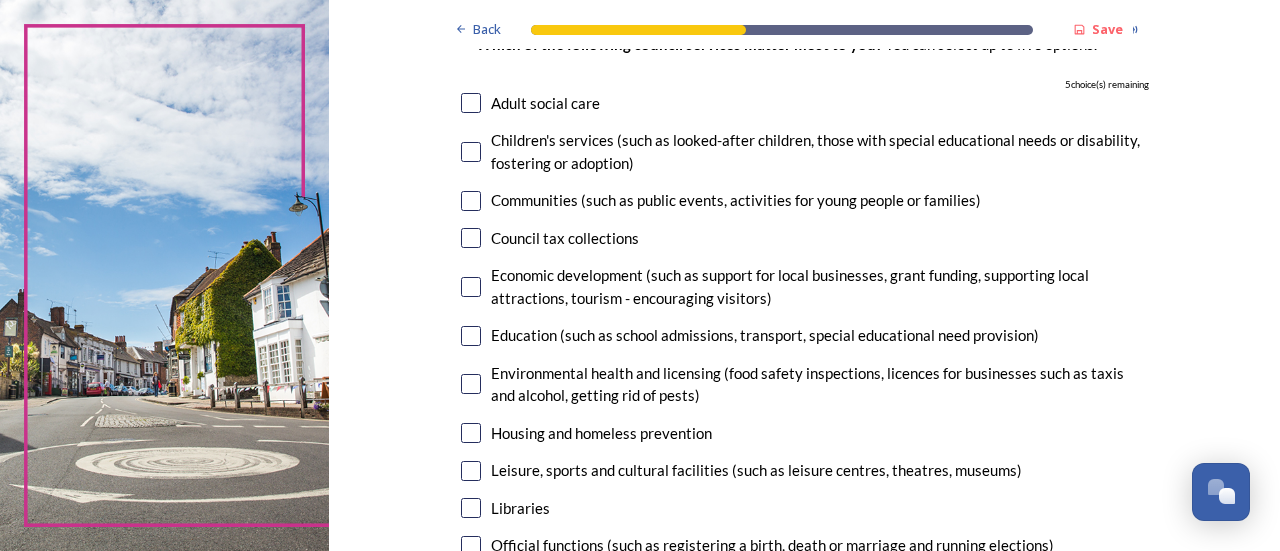 click at bounding box center [471, 152] 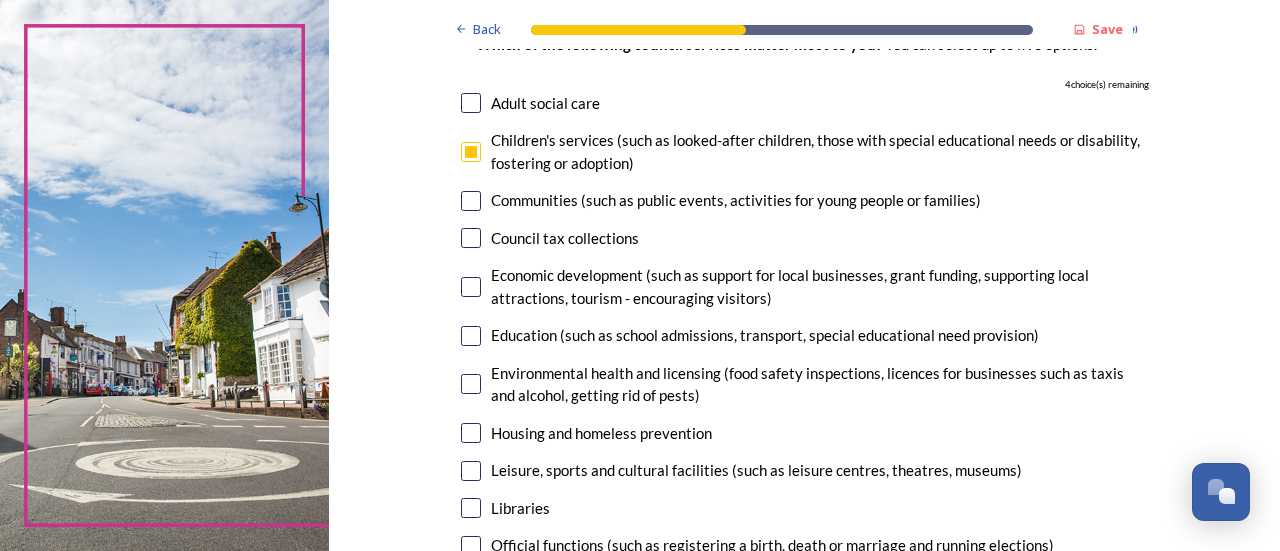 click at bounding box center (471, 201) 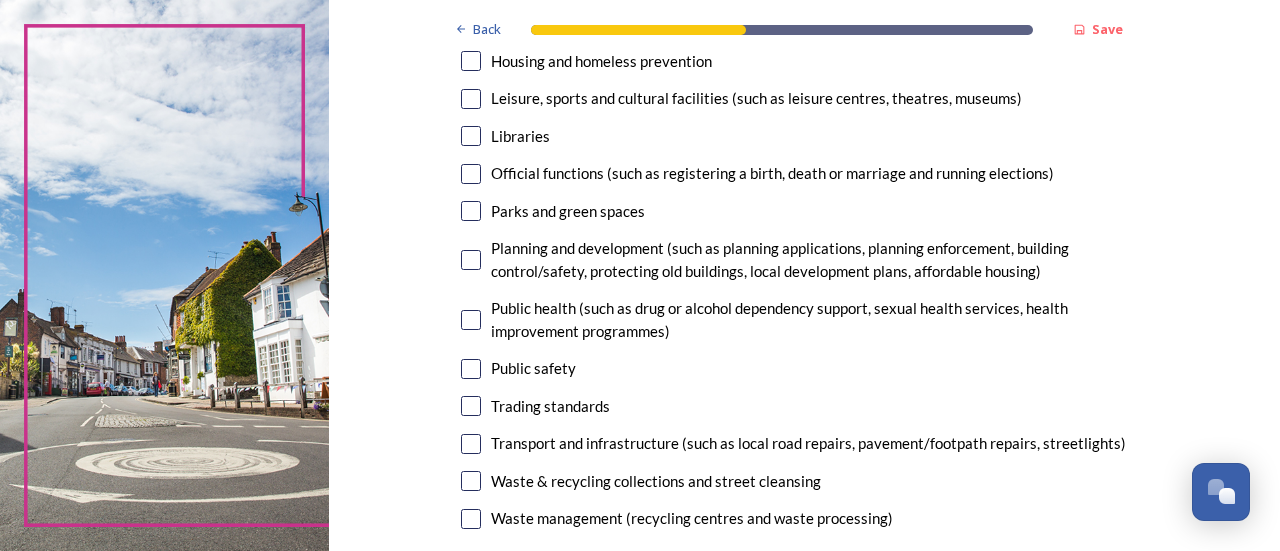 scroll, scrollTop: 562, scrollLeft: 0, axis: vertical 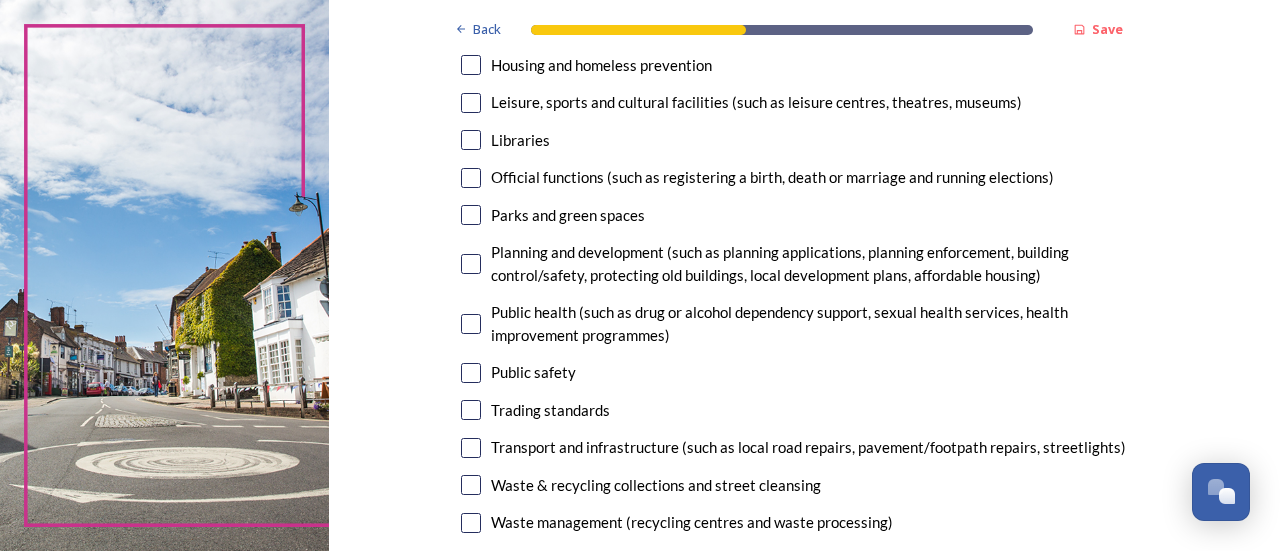 click at bounding box center [471, 448] 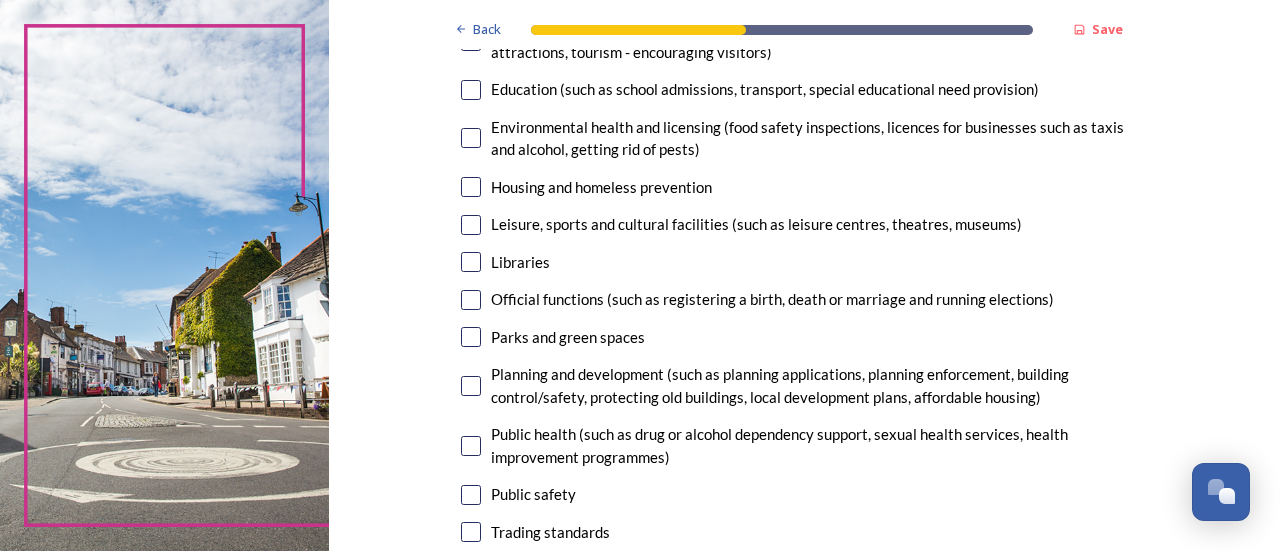 scroll, scrollTop: 450, scrollLeft: 0, axis: vertical 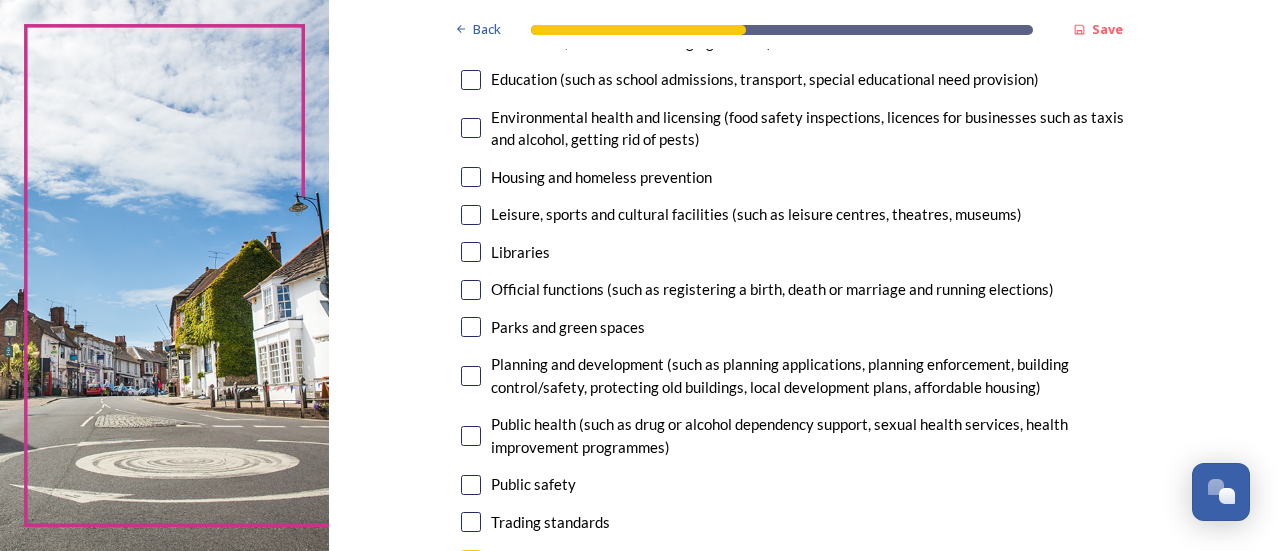 click at bounding box center [471, 177] 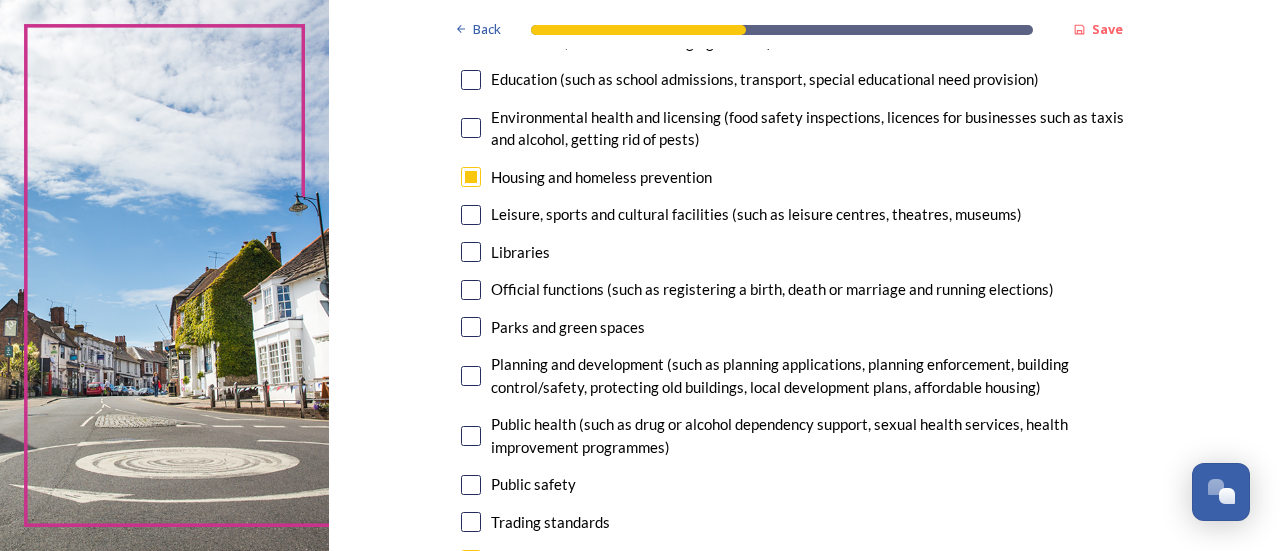 click at bounding box center (471, 327) 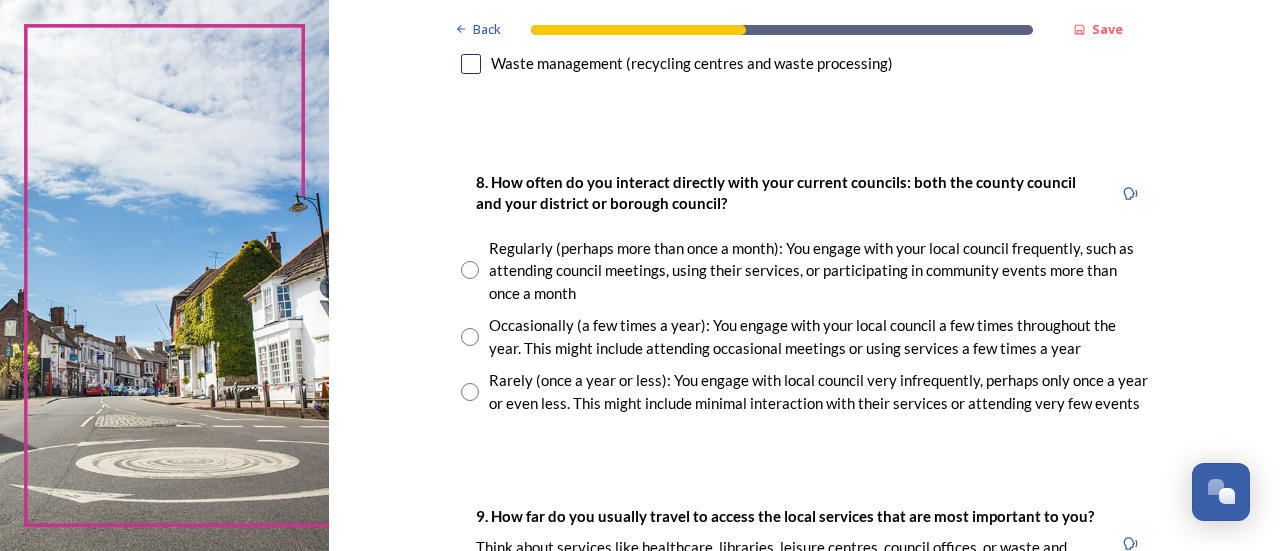 scroll, scrollTop: 1145, scrollLeft: 0, axis: vertical 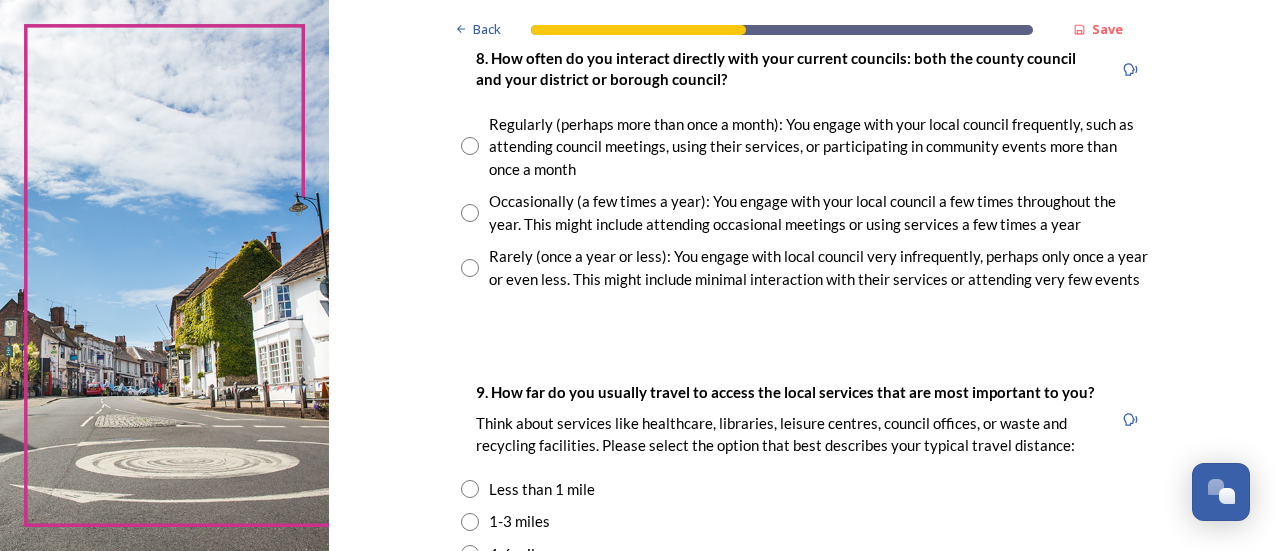 click at bounding box center [470, 213] 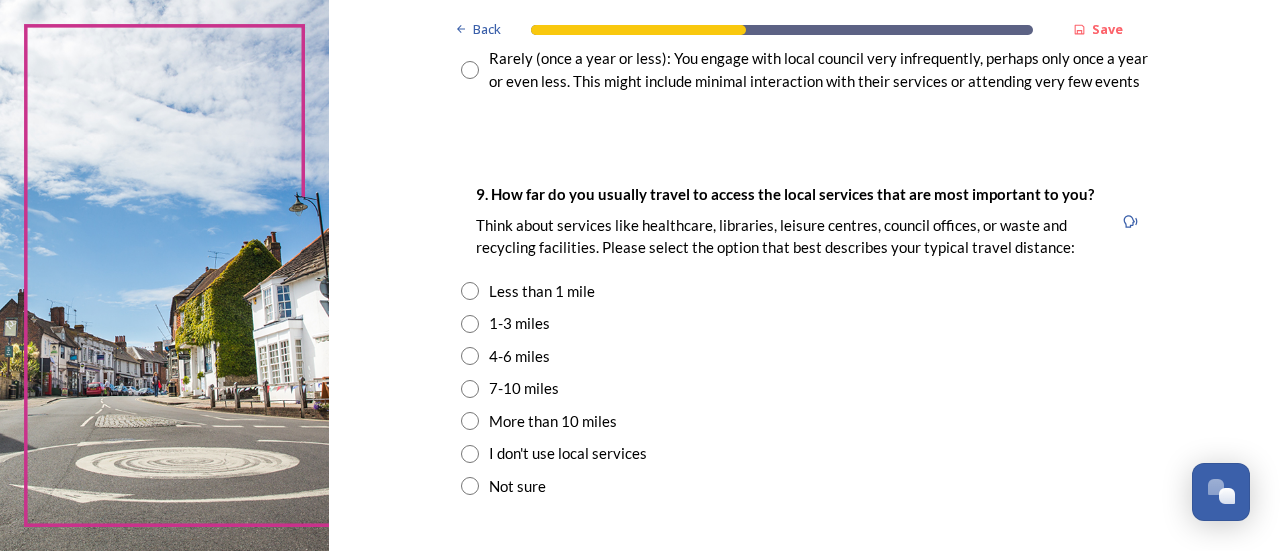 scroll, scrollTop: 1350, scrollLeft: 0, axis: vertical 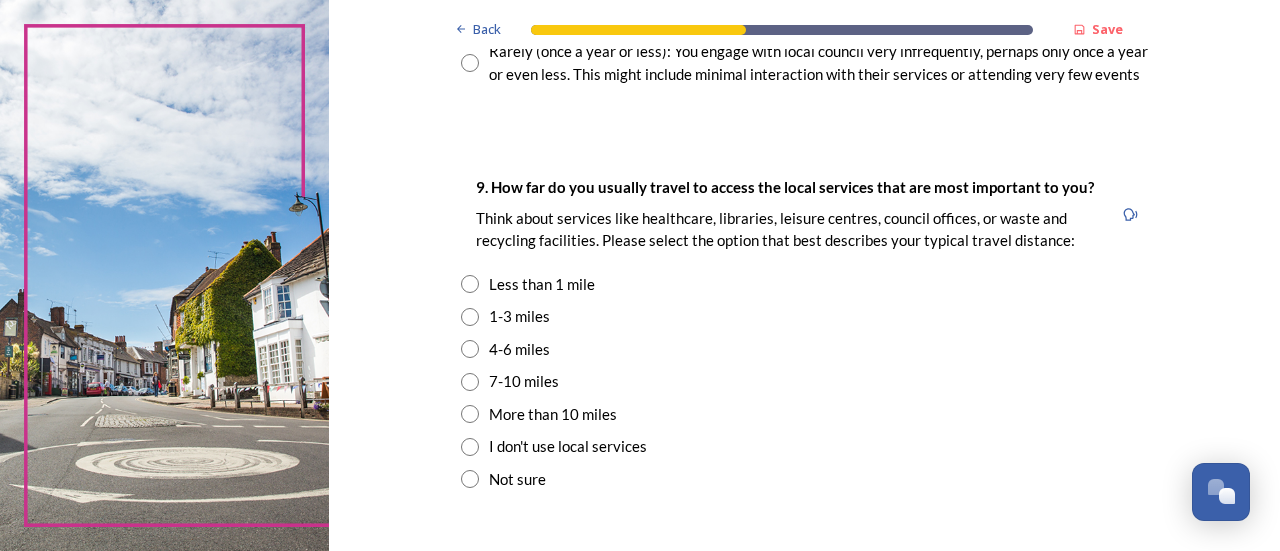 click at bounding box center [470, 317] 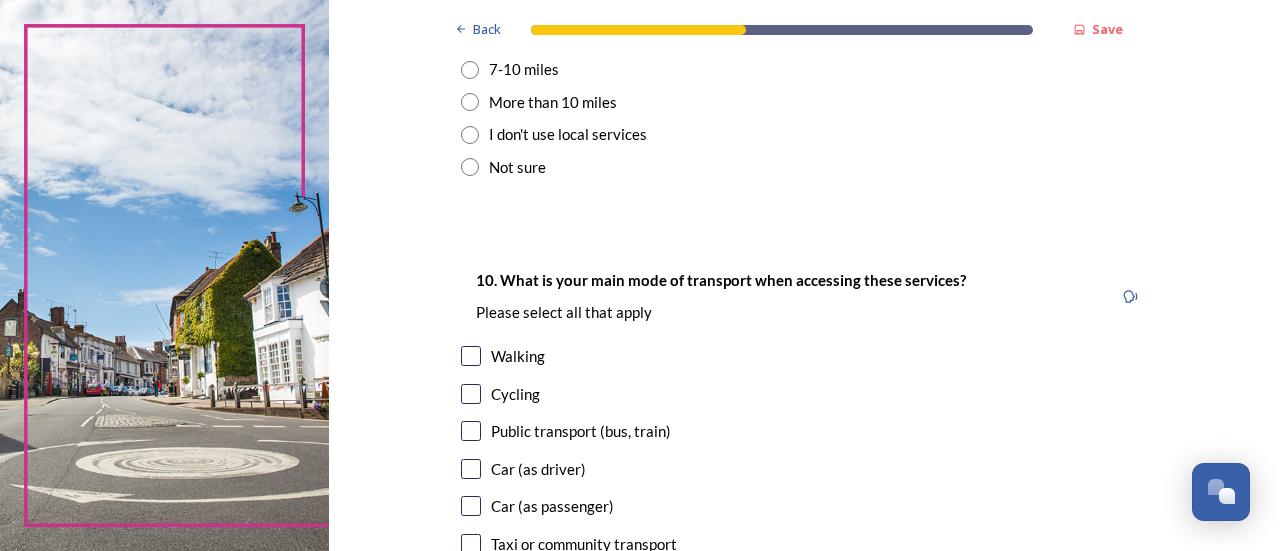 scroll, scrollTop: 1741, scrollLeft: 0, axis: vertical 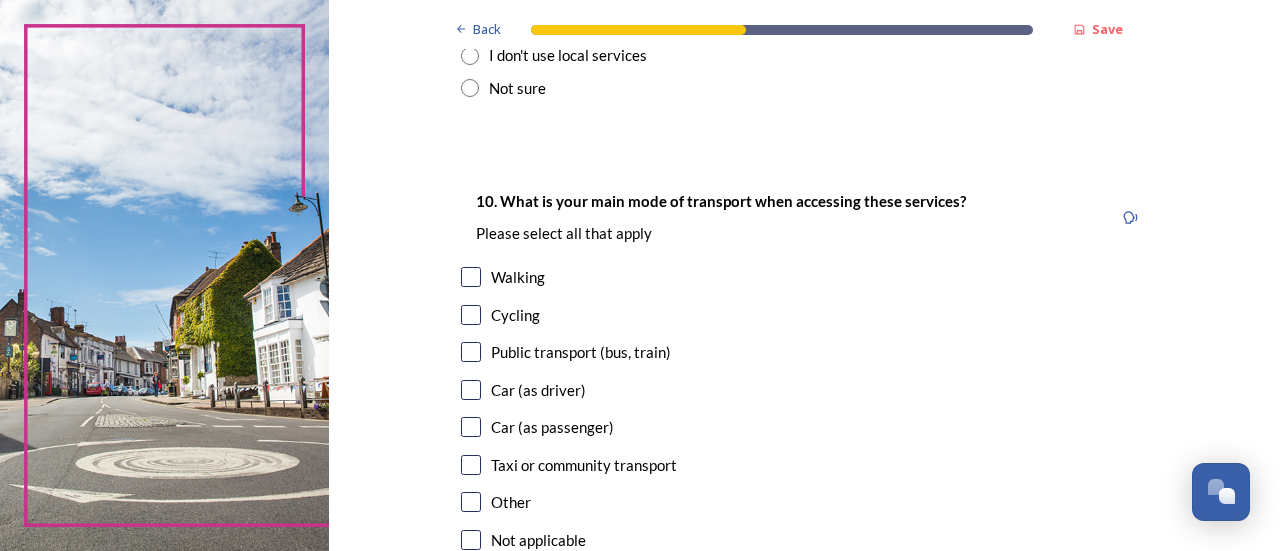 click at bounding box center (471, 390) 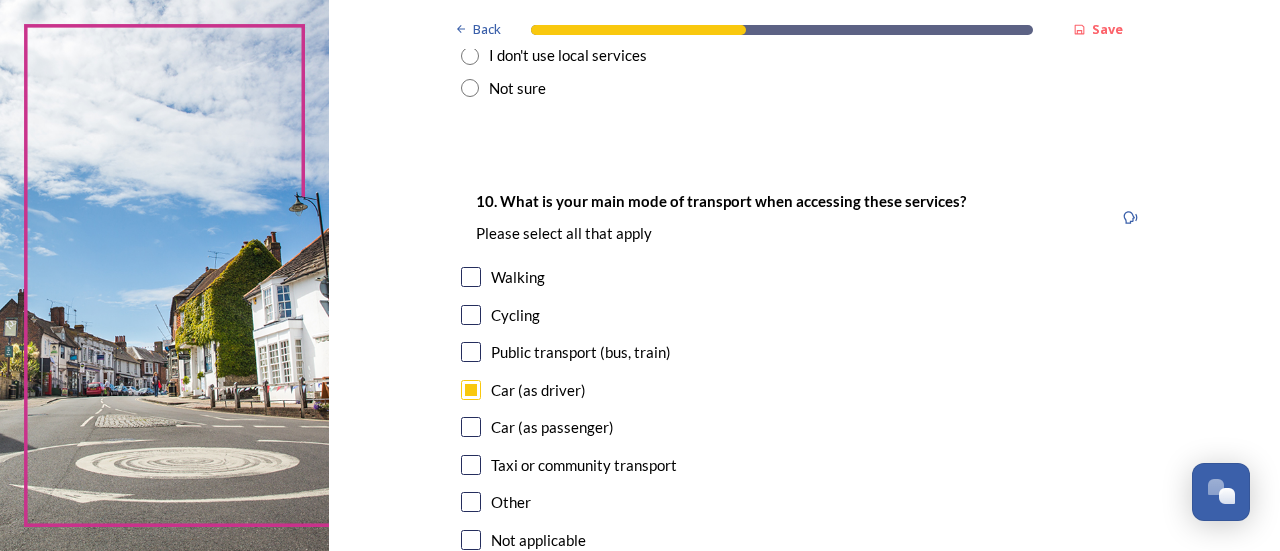 click at bounding box center (471, 277) 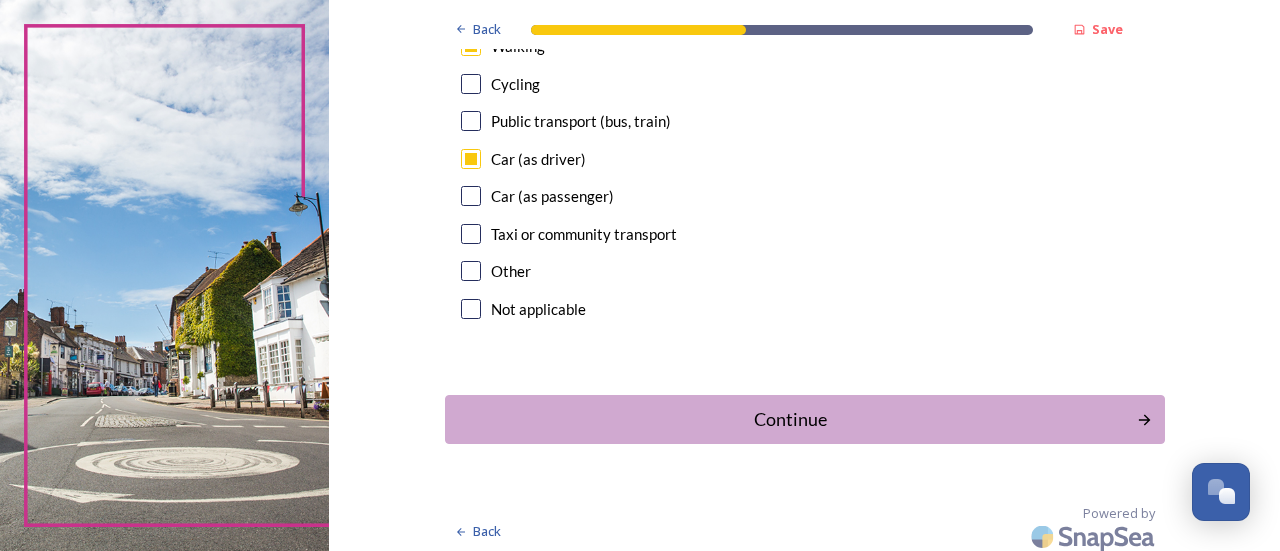 scroll, scrollTop: 1980, scrollLeft: 0, axis: vertical 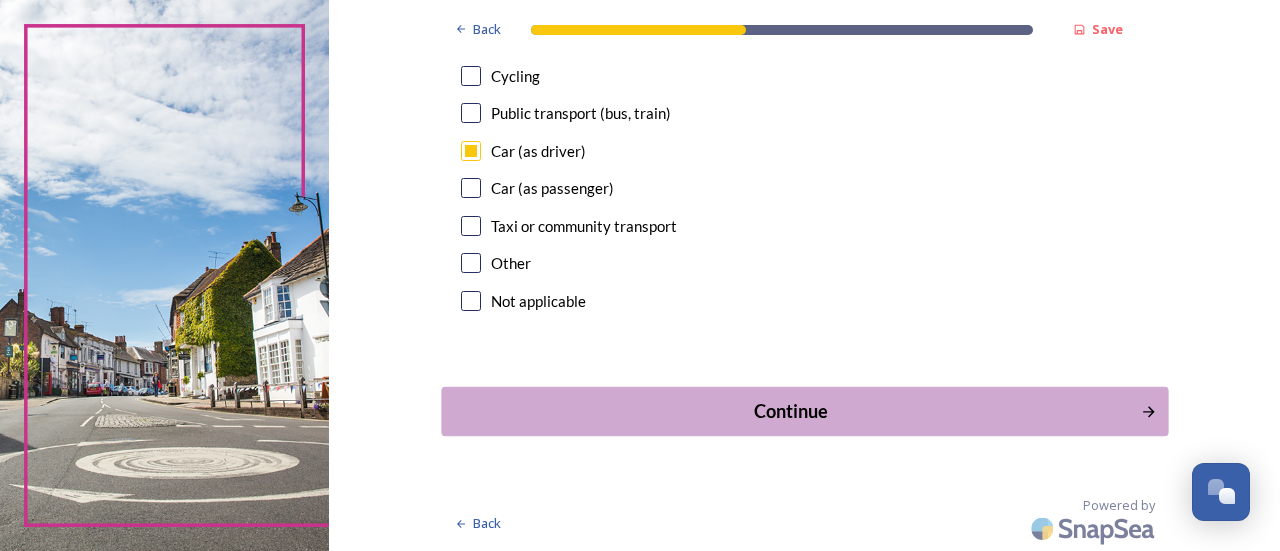 click on "Continue" at bounding box center (790, 411) 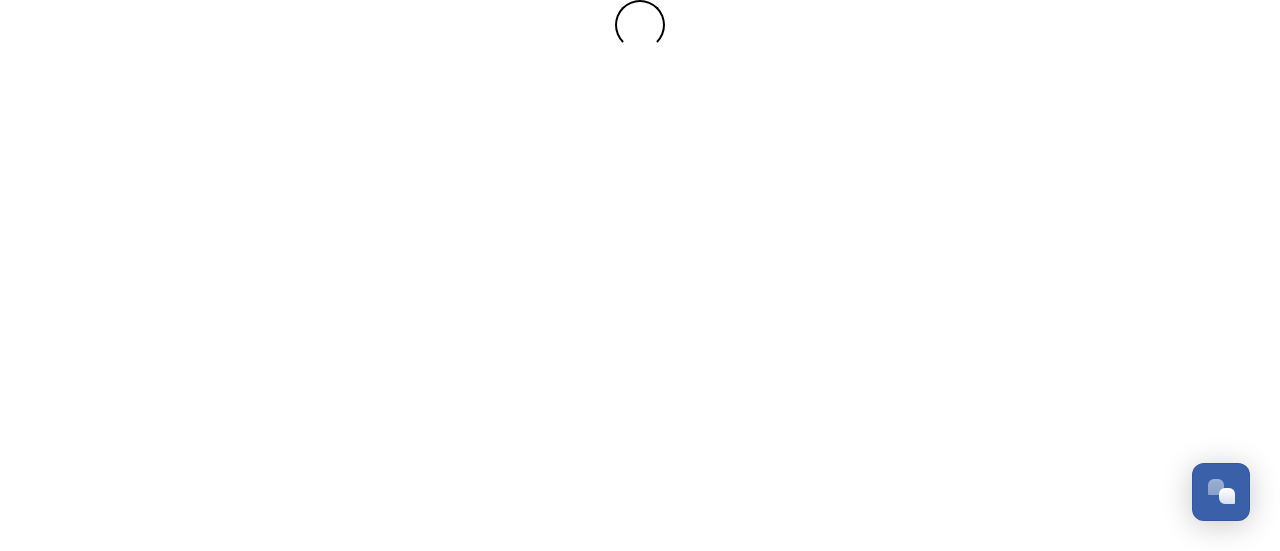 scroll, scrollTop: 0, scrollLeft: 0, axis: both 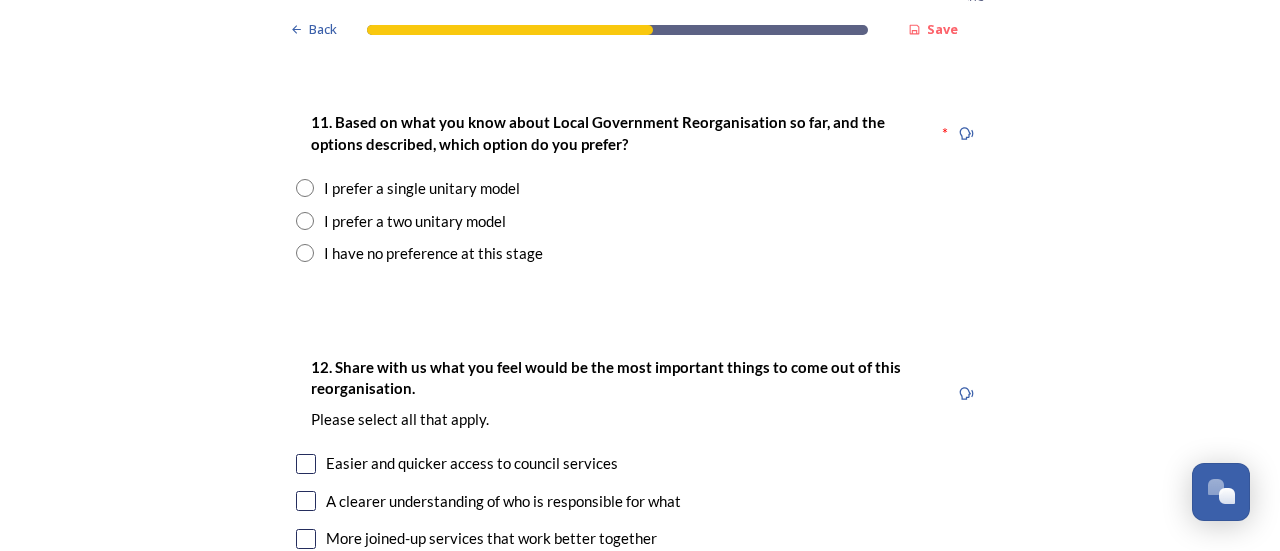 click at bounding box center [305, 253] 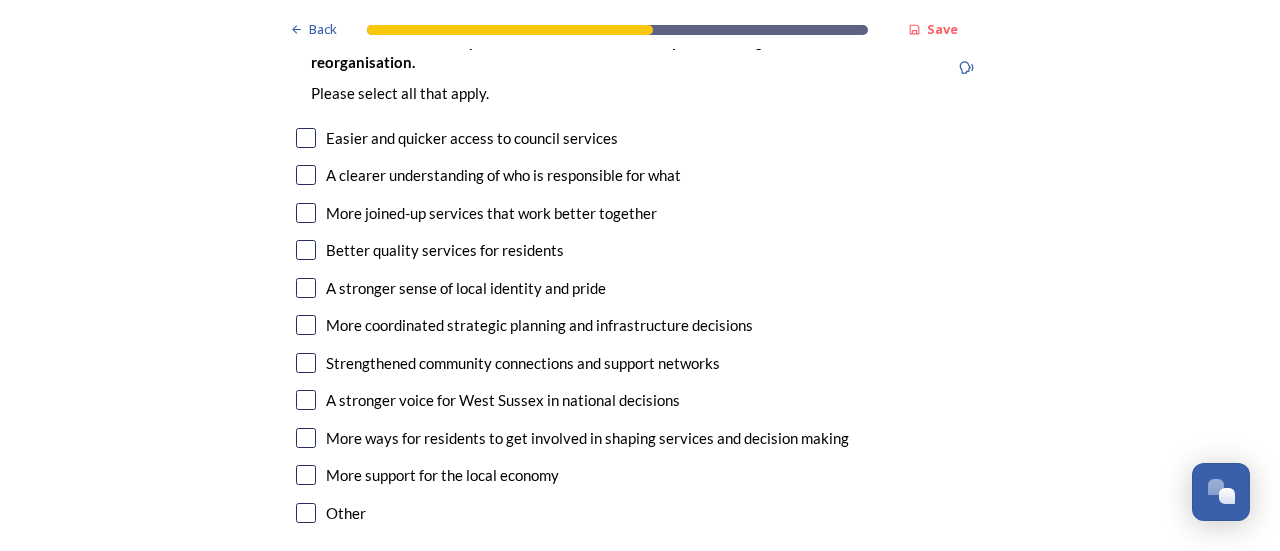 scroll, scrollTop: 3411, scrollLeft: 0, axis: vertical 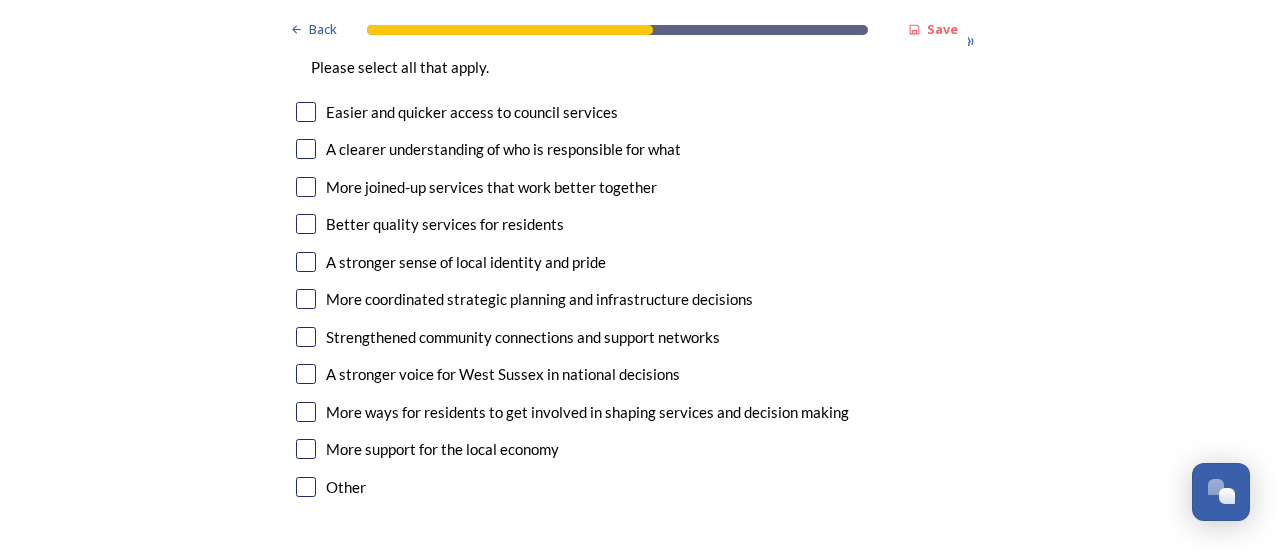 click at bounding box center [306, 187] 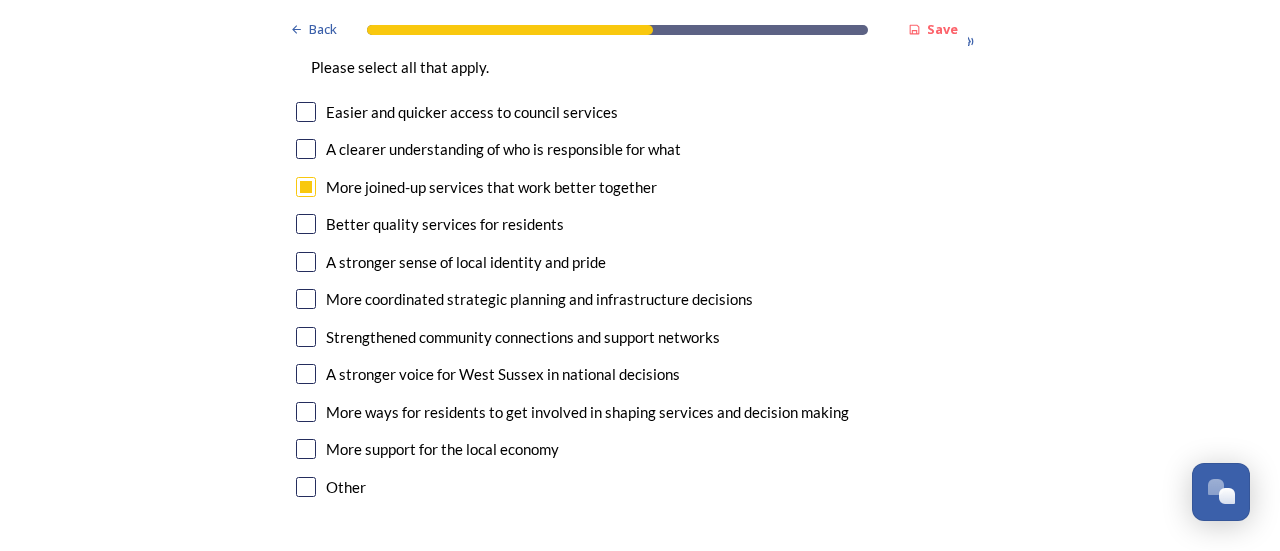 click at bounding box center [306, 299] 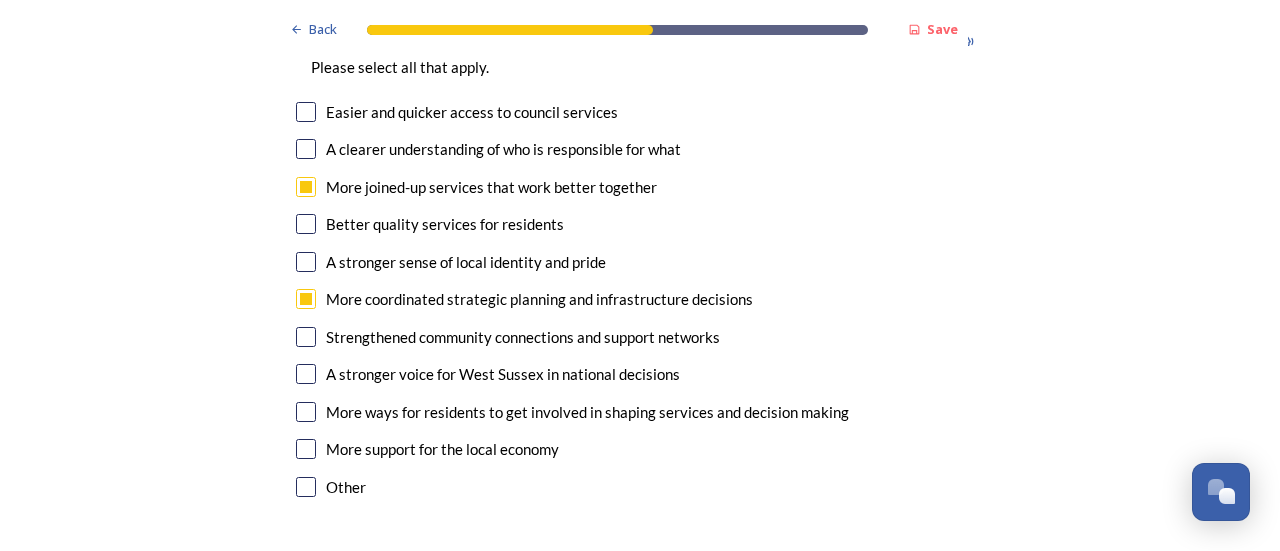 click at bounding box center (306, 337) 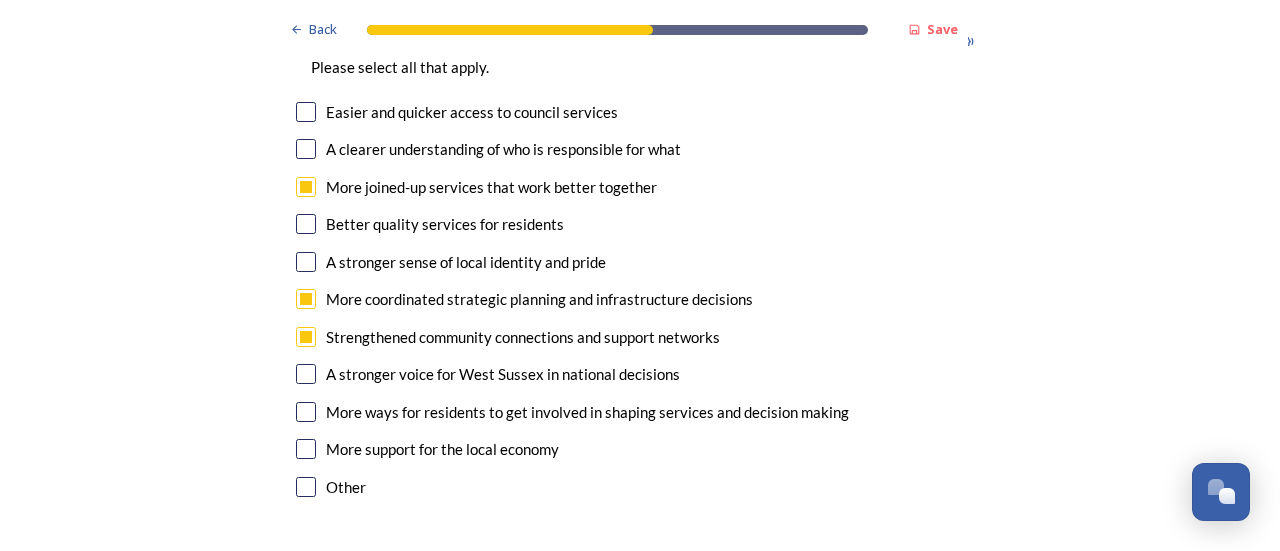 click at bounding box center [306, 412] 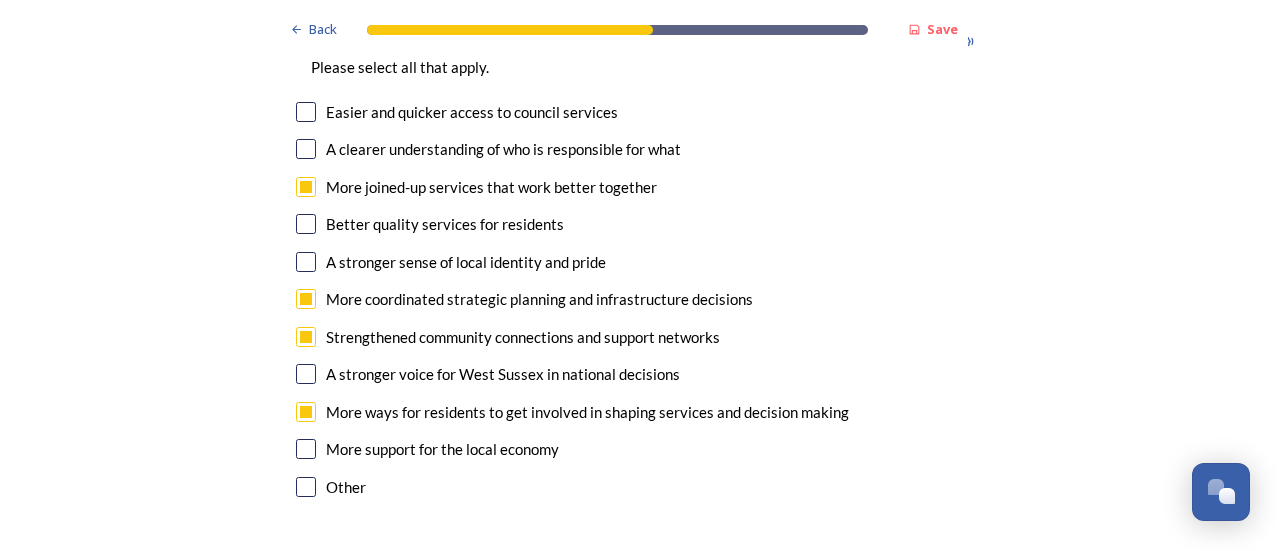 click at bounding box center [306, 449] 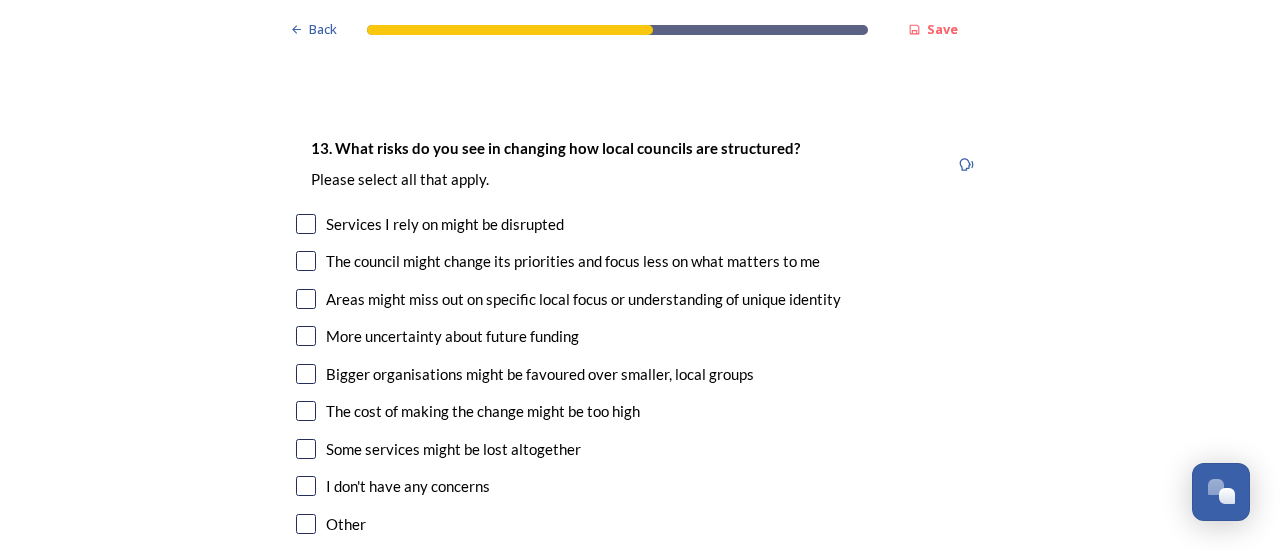 scroll, scrollTop: 3928, scrollLeft: 0, axis: vertical 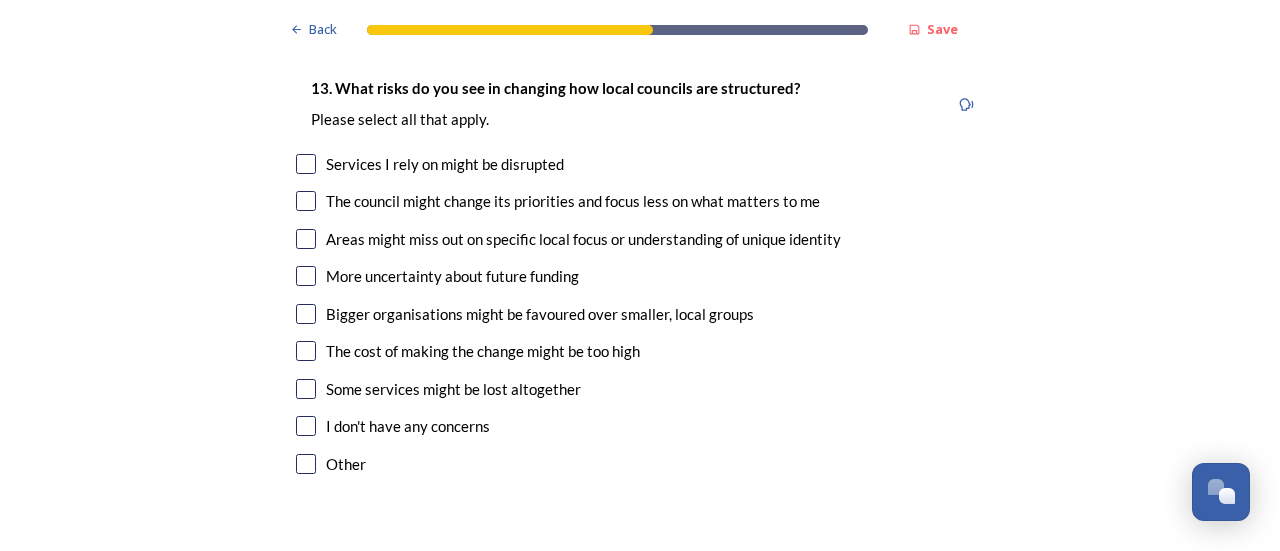 click at bounding box center [306, 314] 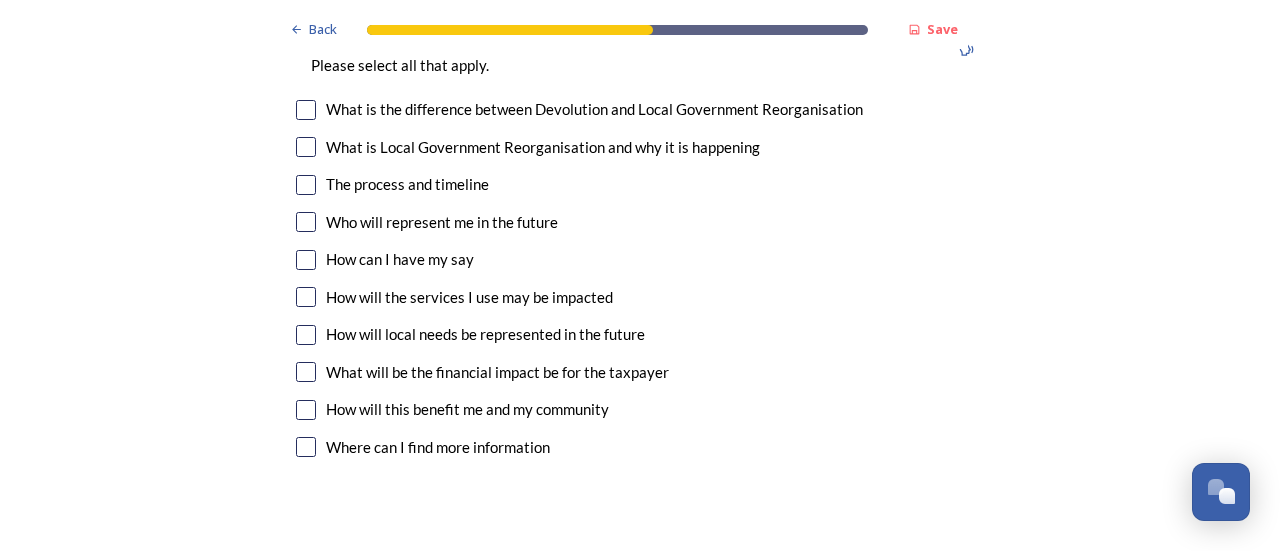 scroll, scrollTop: 5524, scrollLeft: 0, axis: vertical 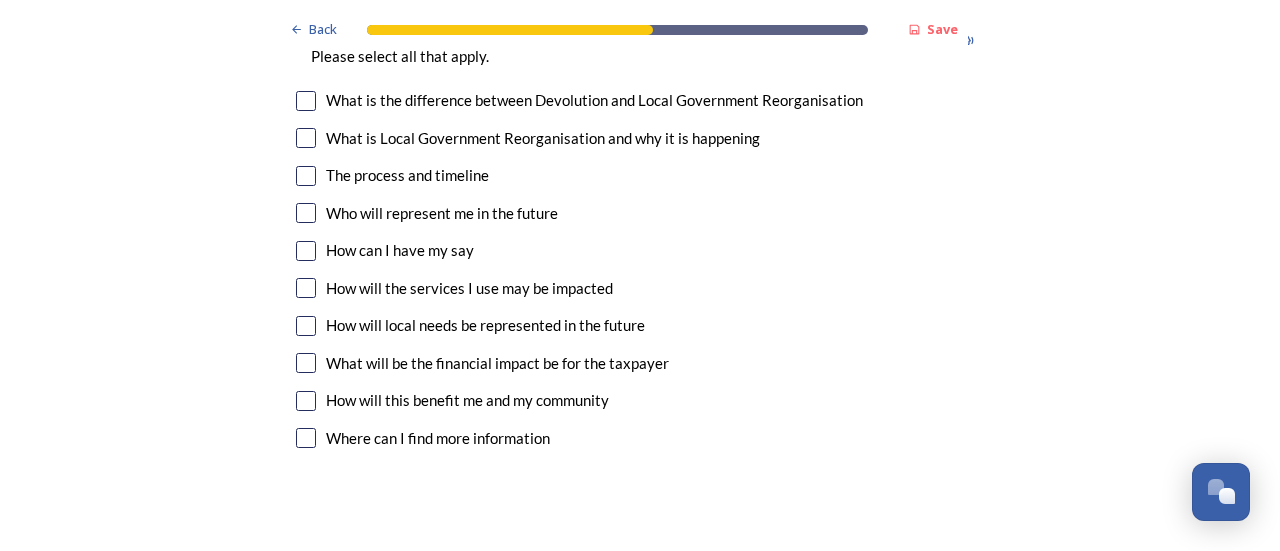 click at bounding box center [306, 251] 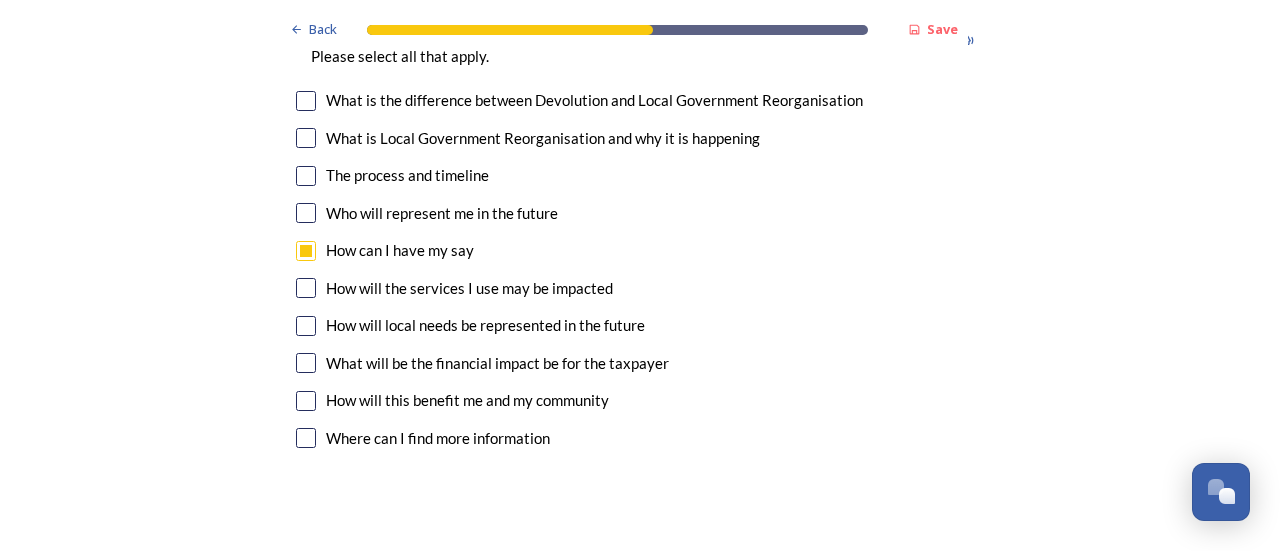 click at bounding box center [306, 213] 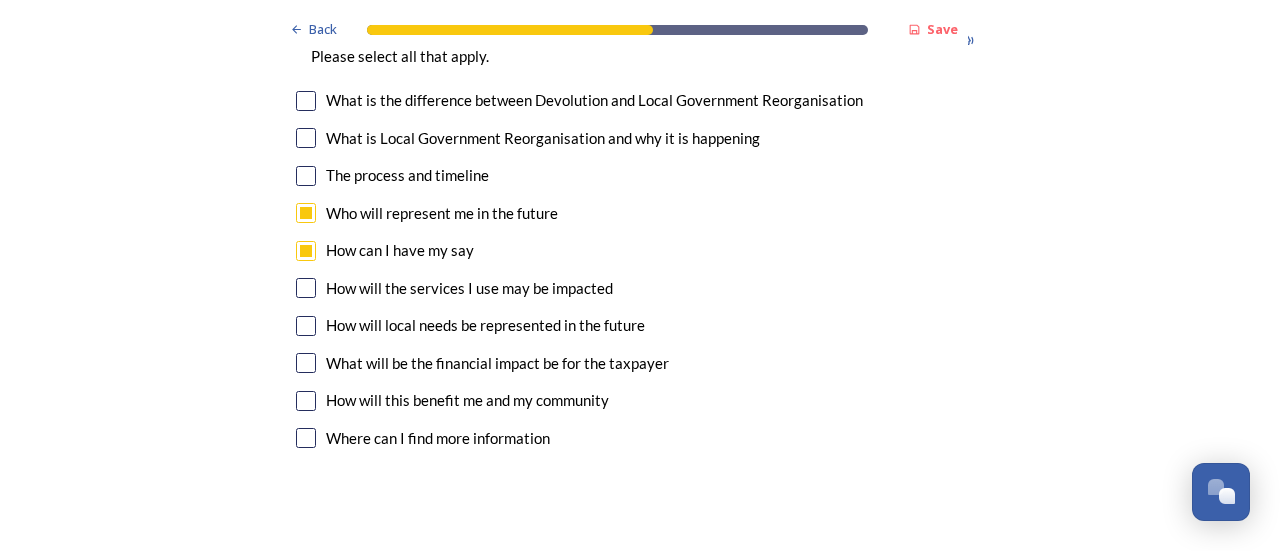 click at bounding box center (306, 101) 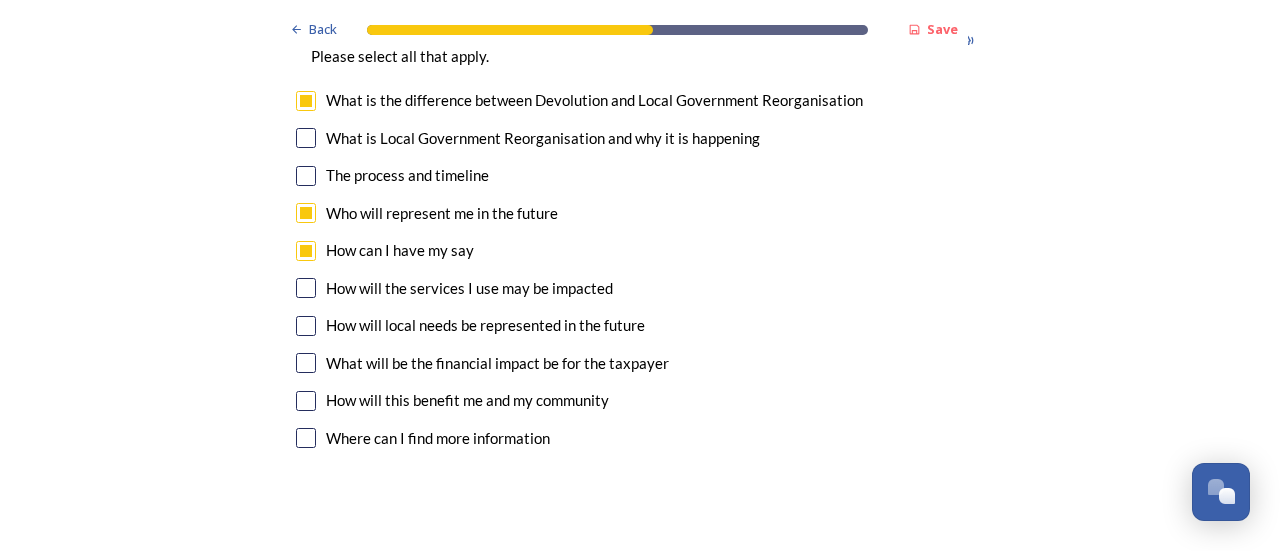 click on "How will local needs be represented in the future" at bounding box center [640, 325] 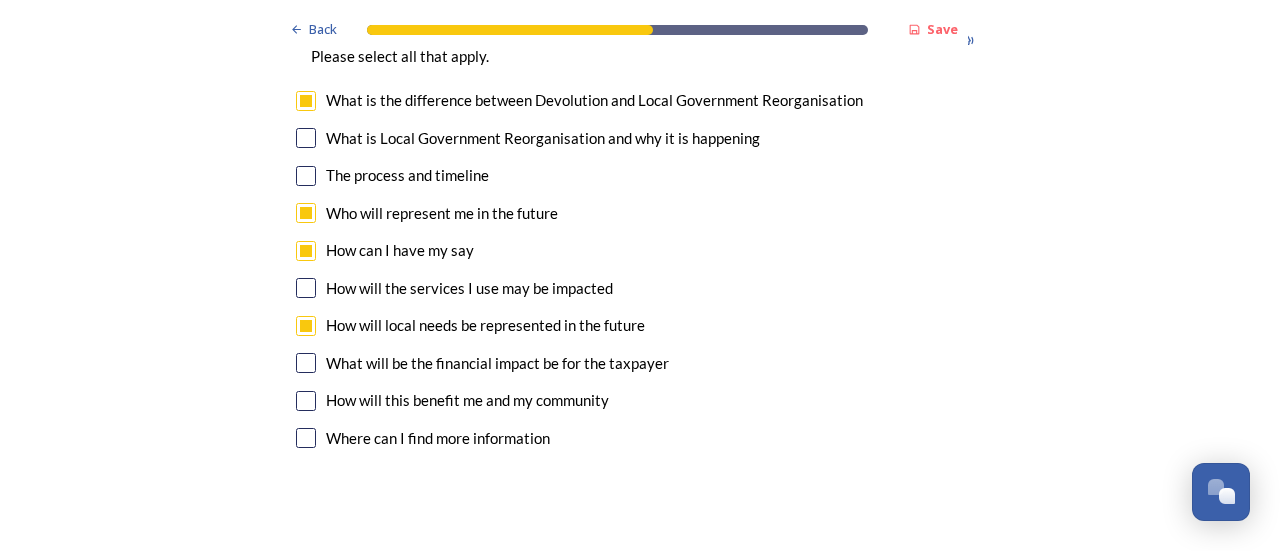 click at bounding box center (306, 401) 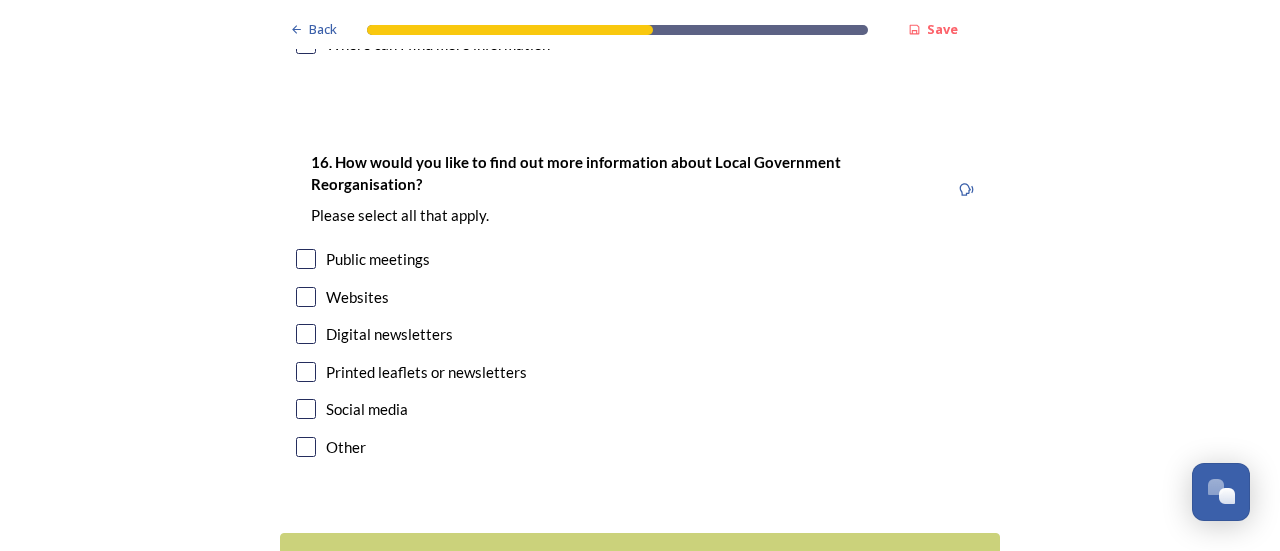 scroll, scrollTop: 5935, scrollLeft: 0, axis: vertical 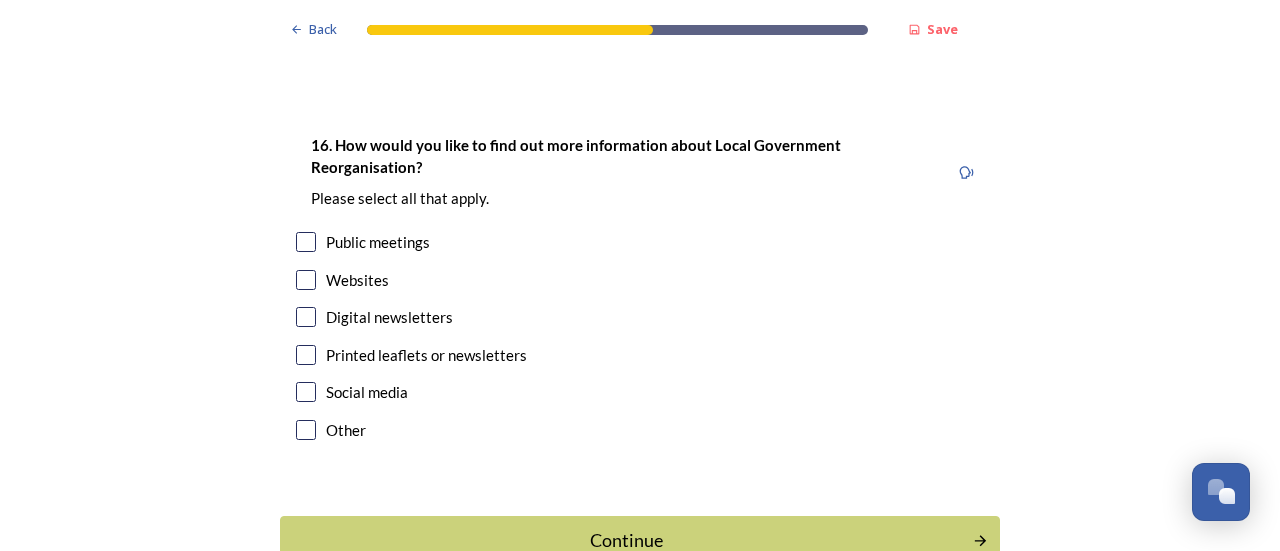 click at bounding box center (306, 242) 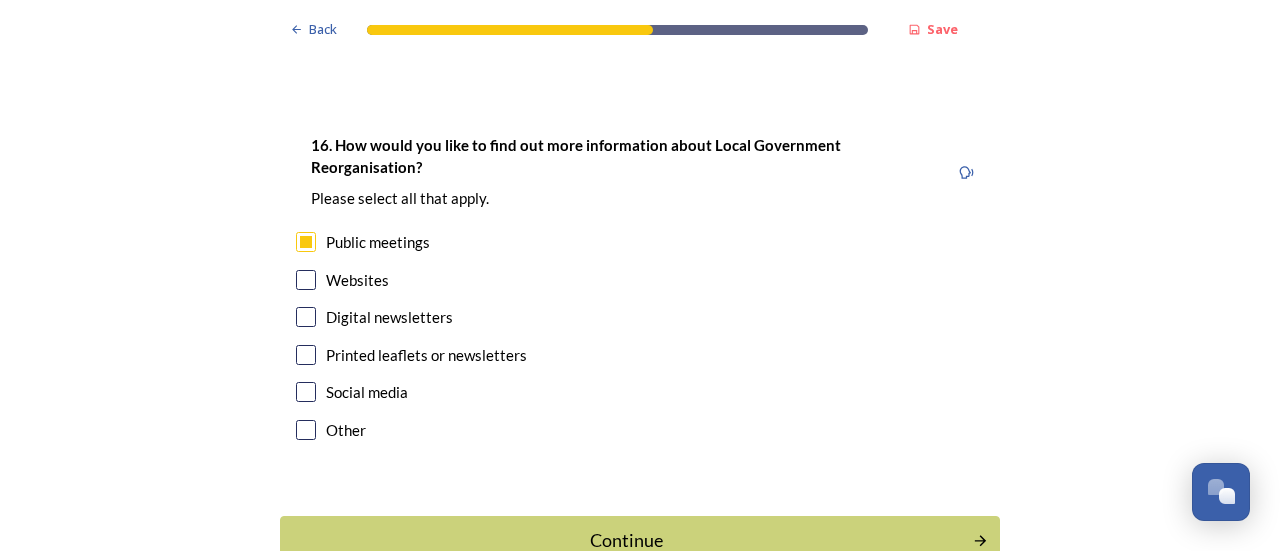 click at bounding box center (306, 280) 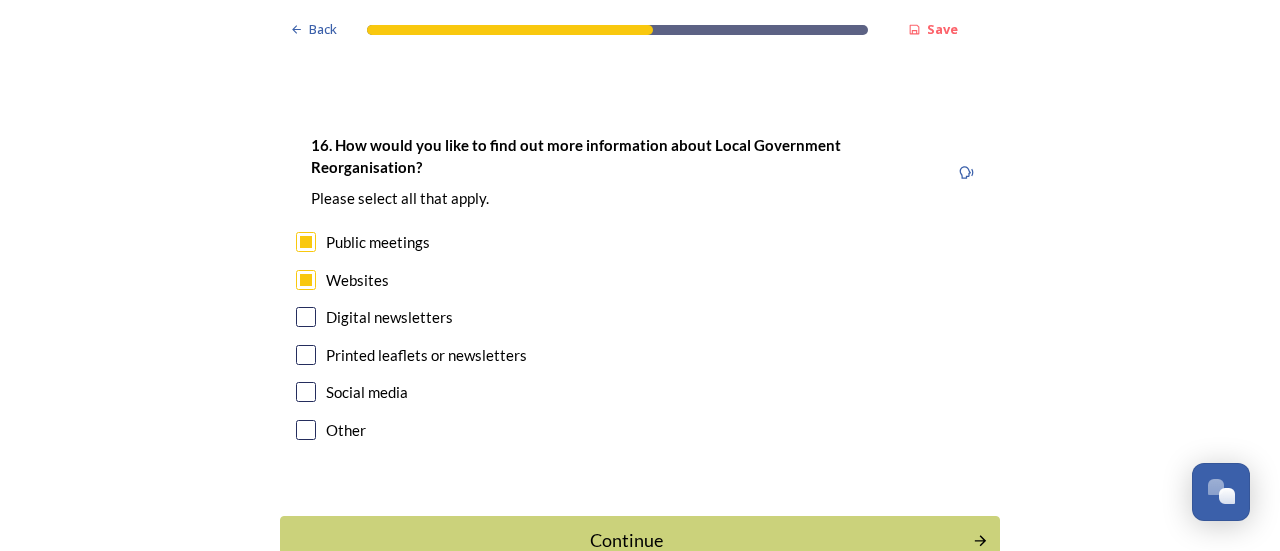 click at bounding box center [306, 317] 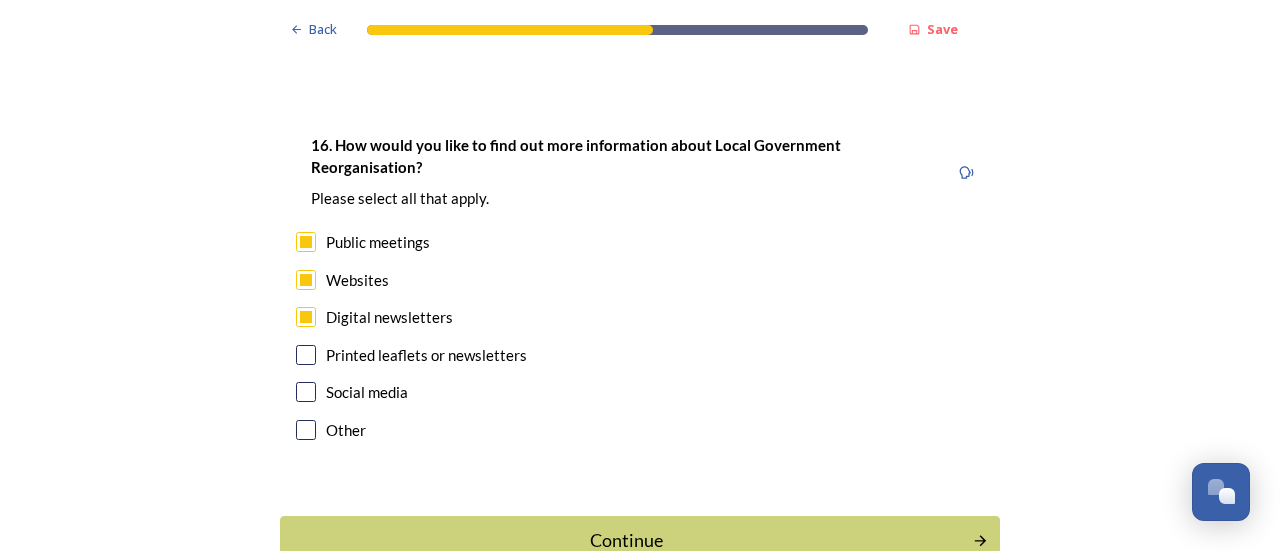 scroll, scrollTop: 5453, scrollLeft: 0, axis: vertical 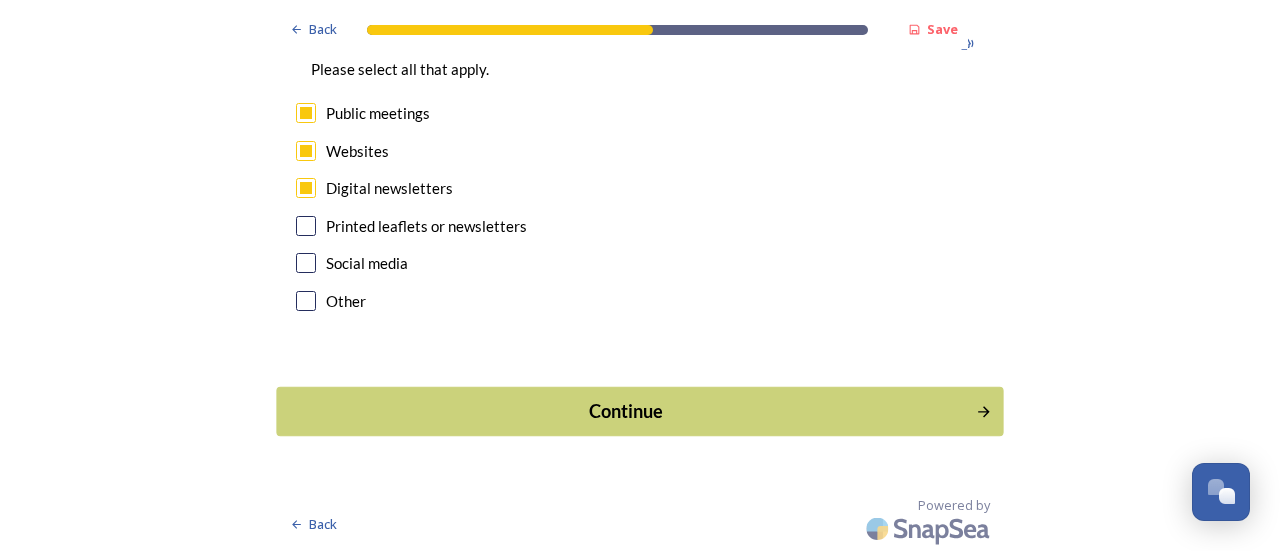 click on "Continue" at bounding box center [626, 411] 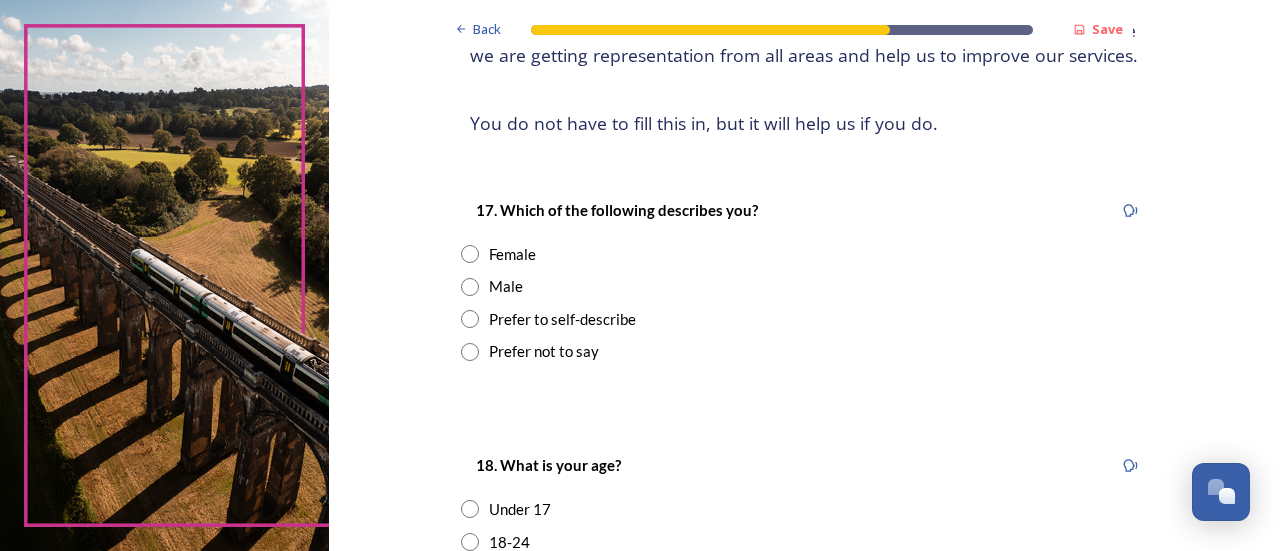 scroll, scrollTop: 290, scrollLeft: 0, axis: vertical 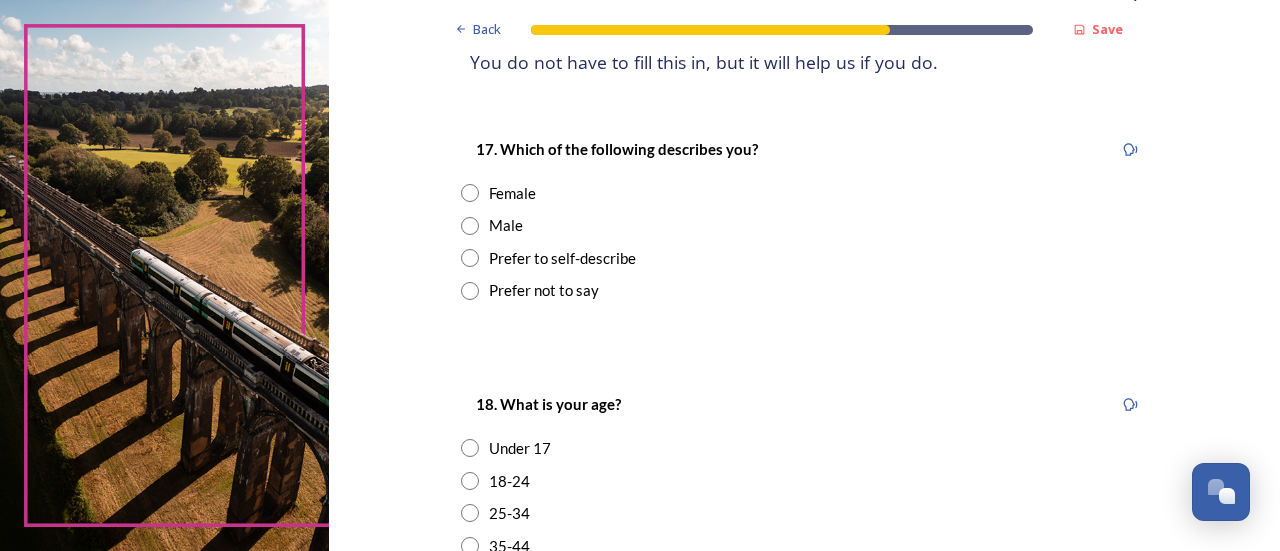 click at bounding box center (470, 193) 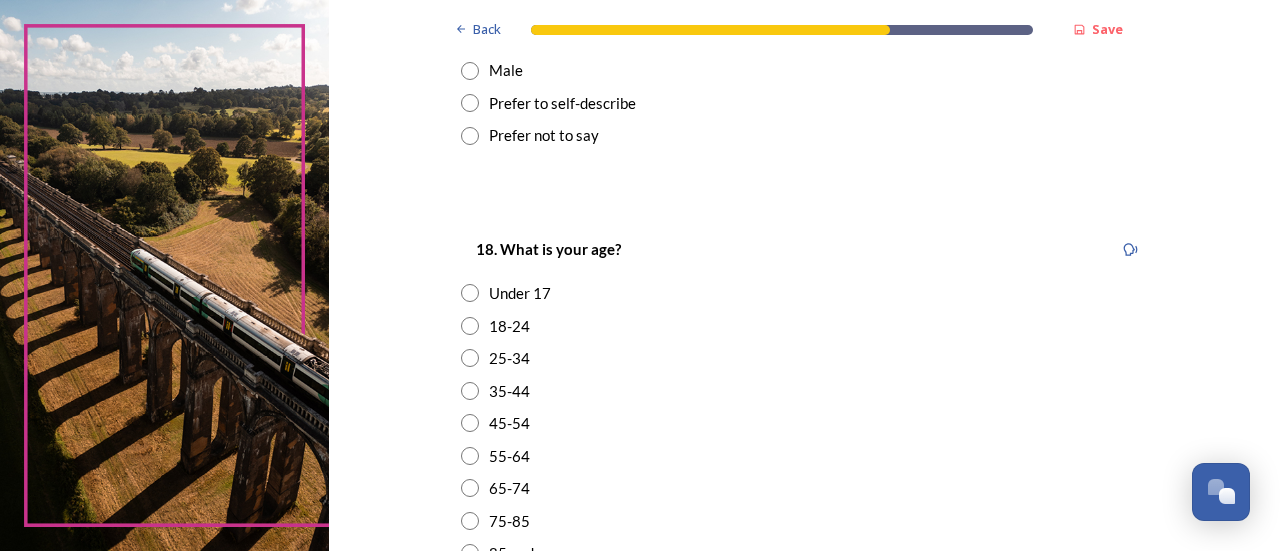 scroll, scrollTop: 470, scrollLeft: 0, axis: vertical 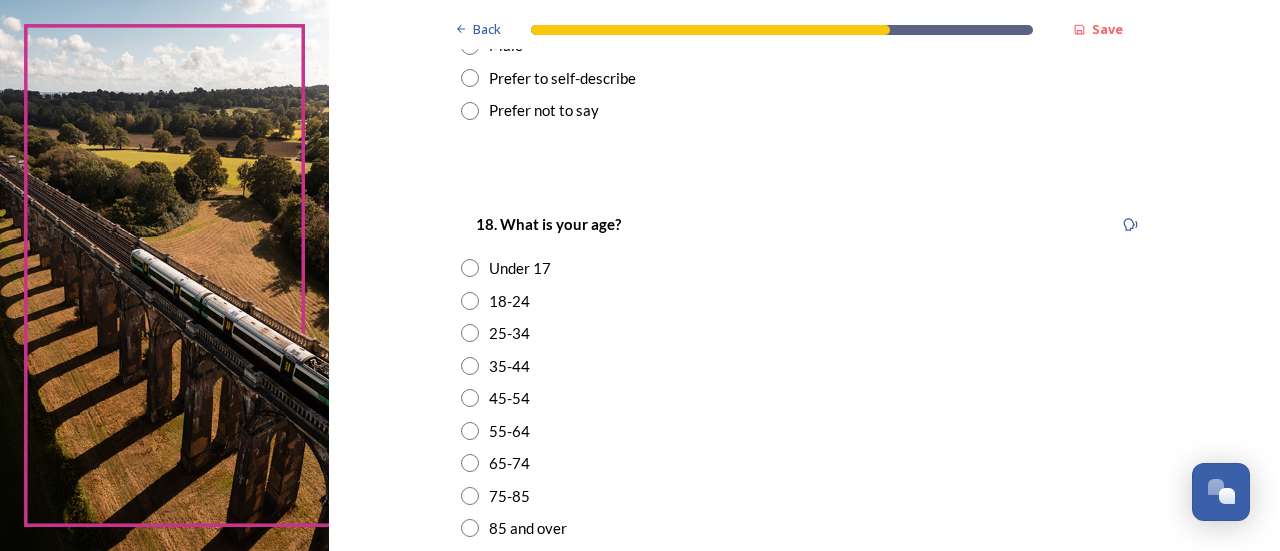 click on "45-54" at bounding box center [805, 398] 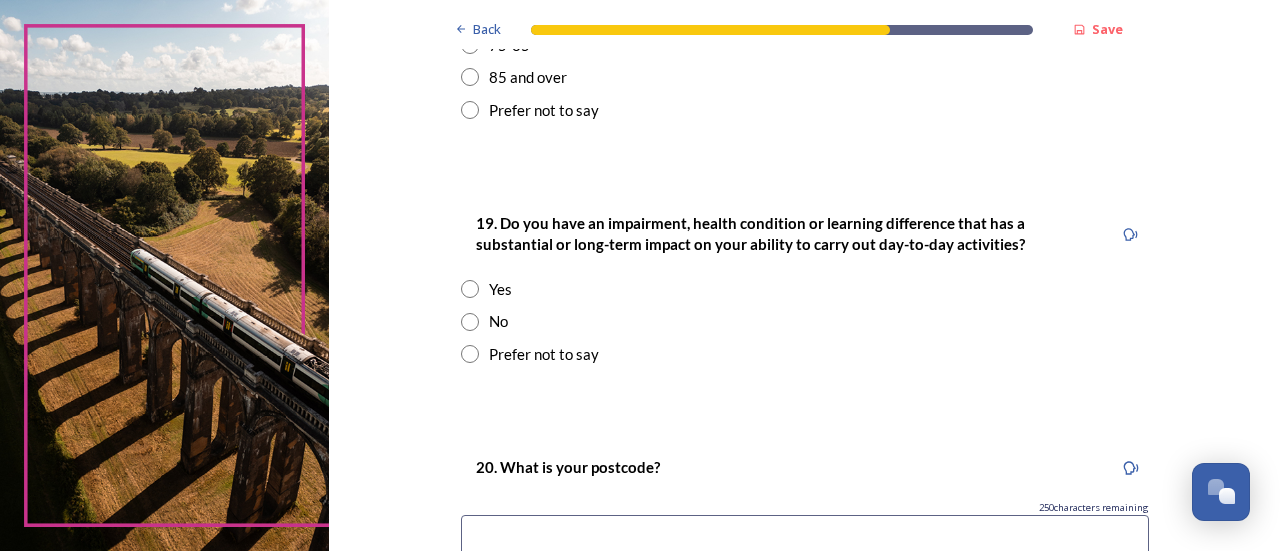 scroll, scrollTop: 932, scrollLeft: 0, axis: vertical 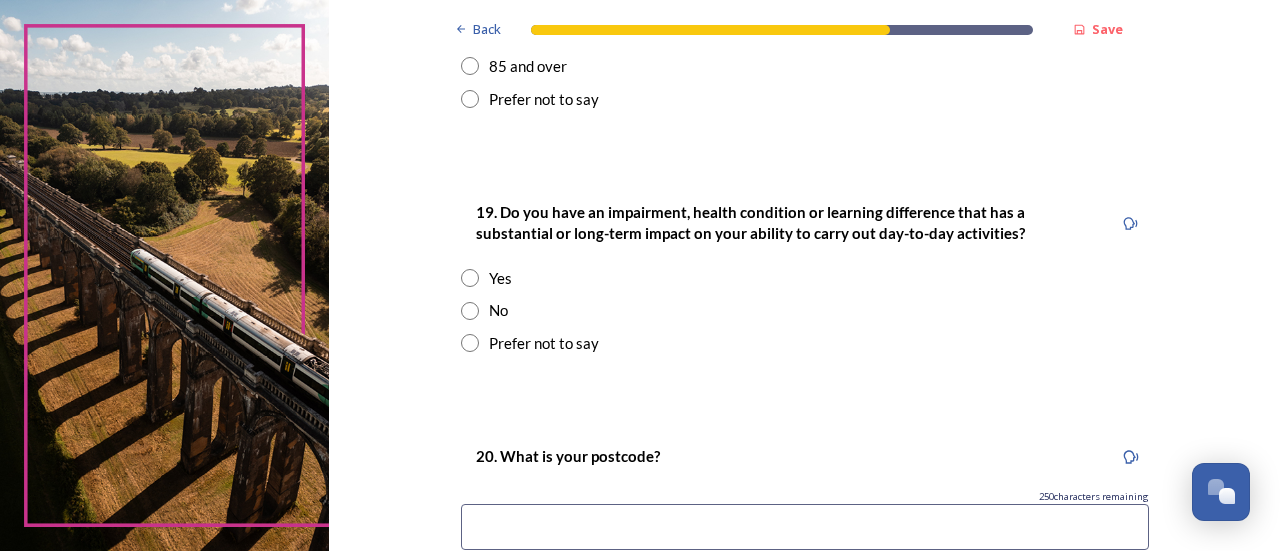 click at bounding box center (470, 311) 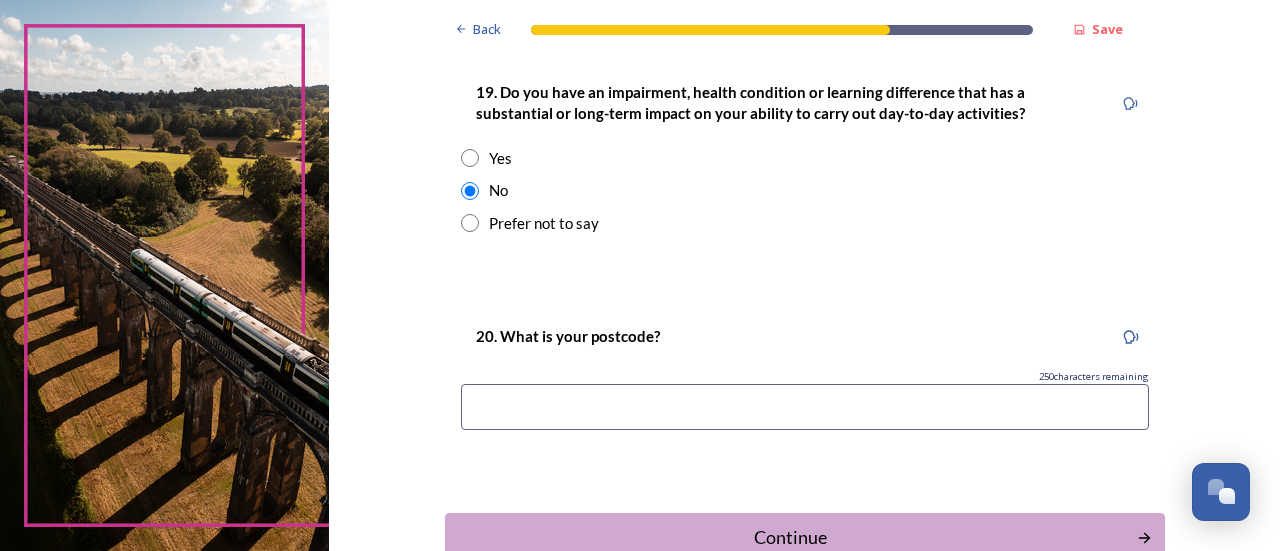scroll, scrollTop: 1154, scrollLeft: 0, axis: vertical 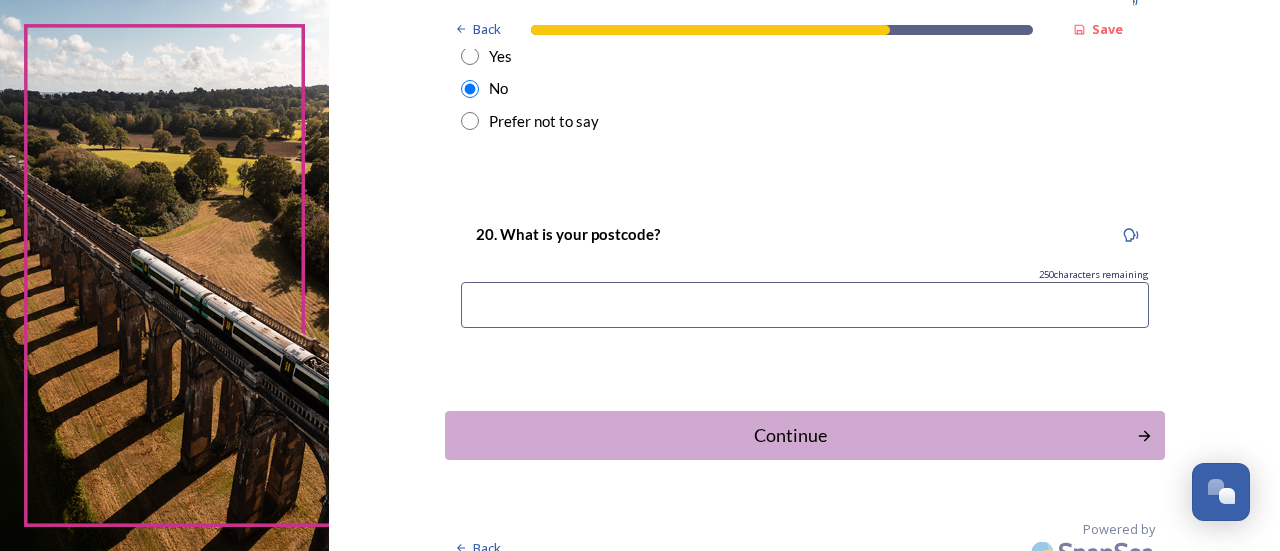 click at bounding box center (805, 305) 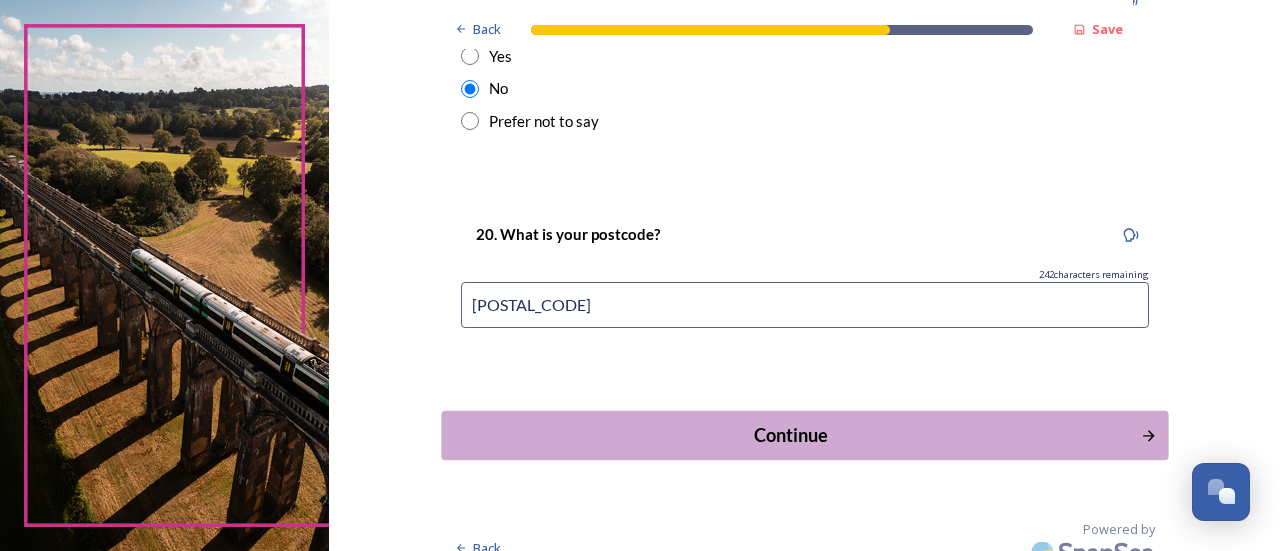 type on "[POSTAL_CODE]" 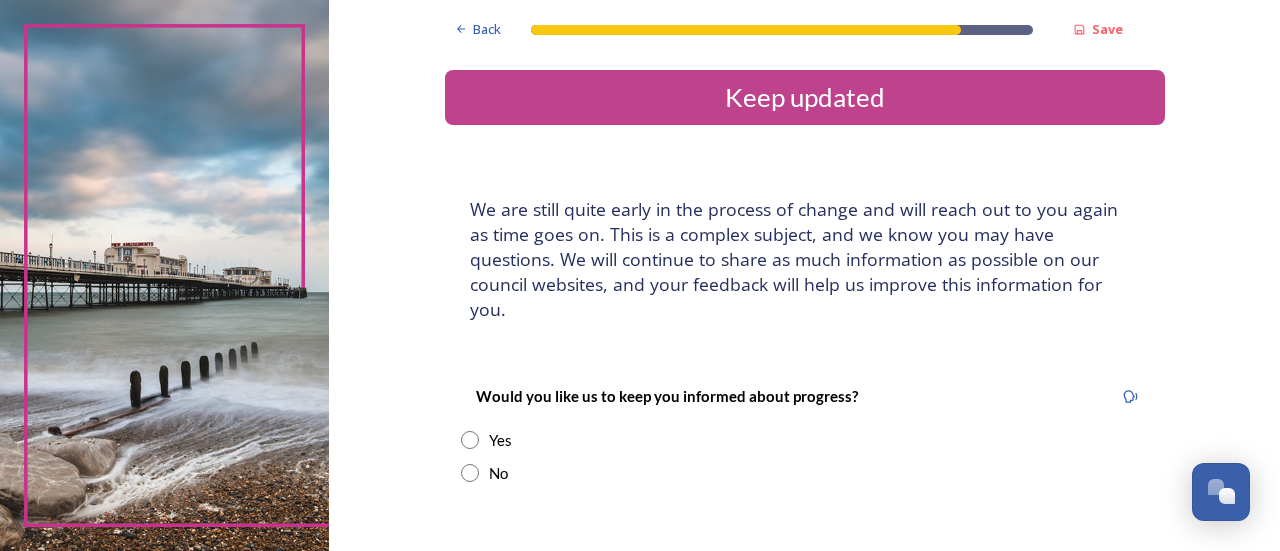 click at bounding box center [470, 440] 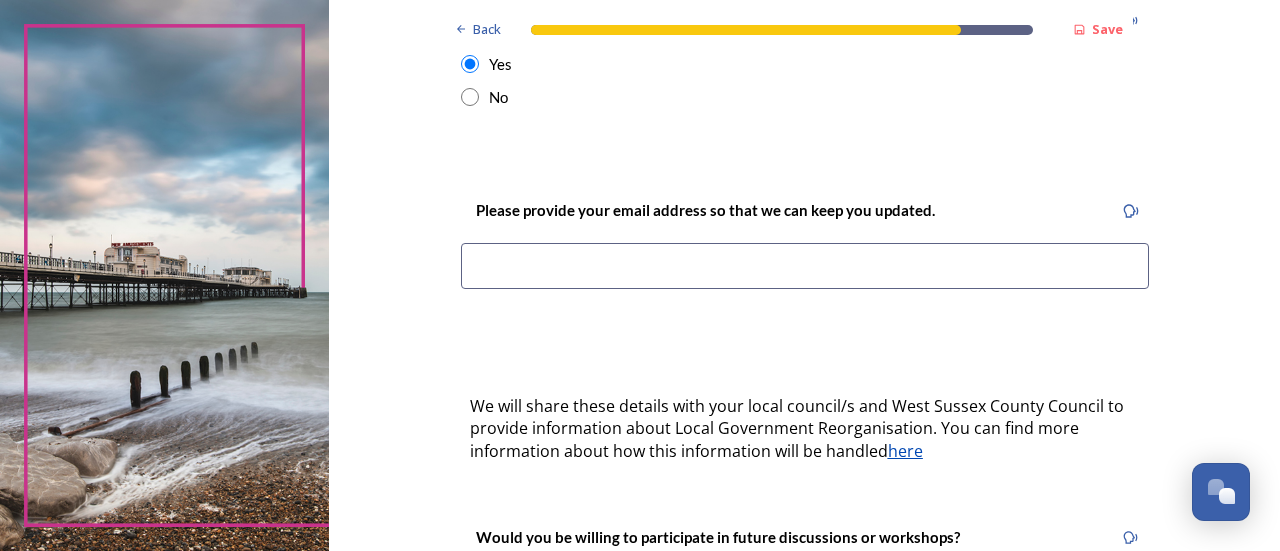 scroll, scrollTop: 373, scrollLeft: 0, axis: vertical 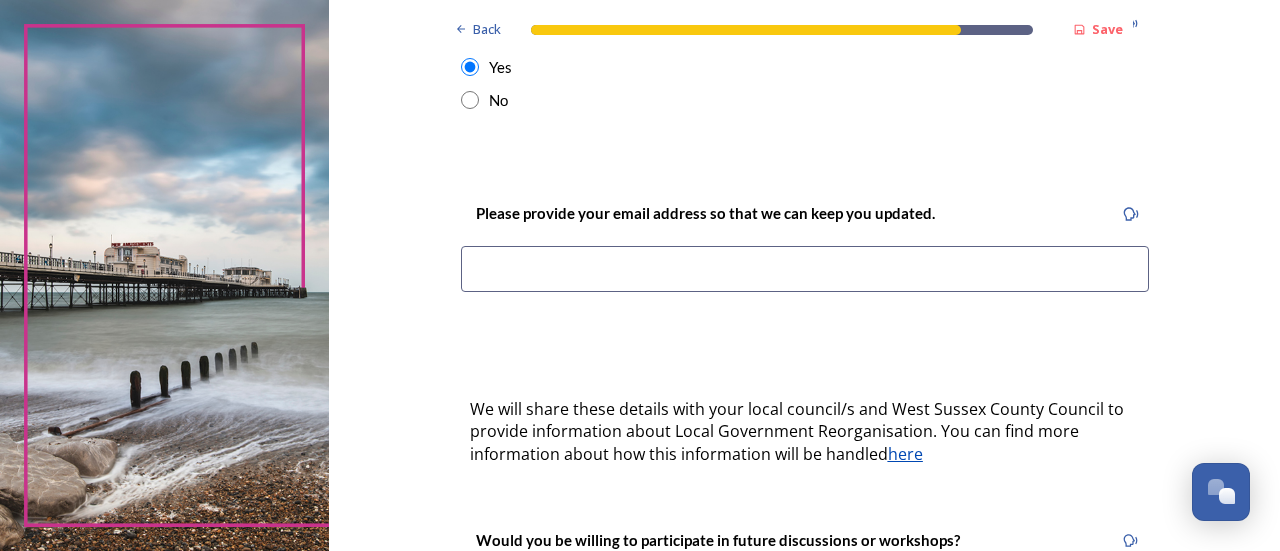 click at bounding box center (805, 269) 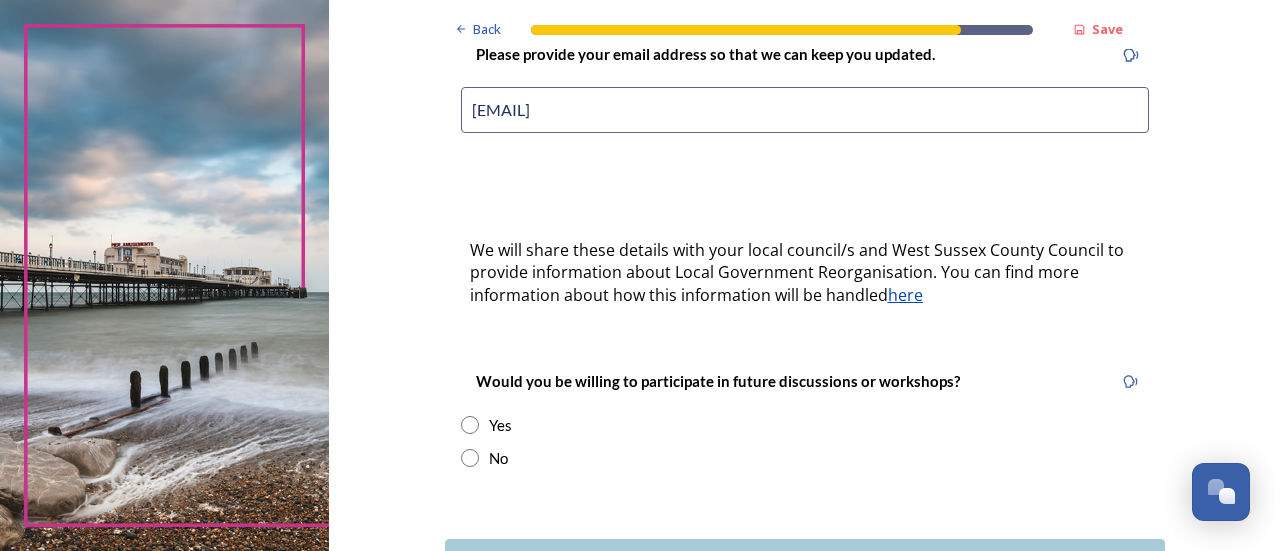 scroll, scrollTop: 569, scrollLeft: 0, axis: vertical 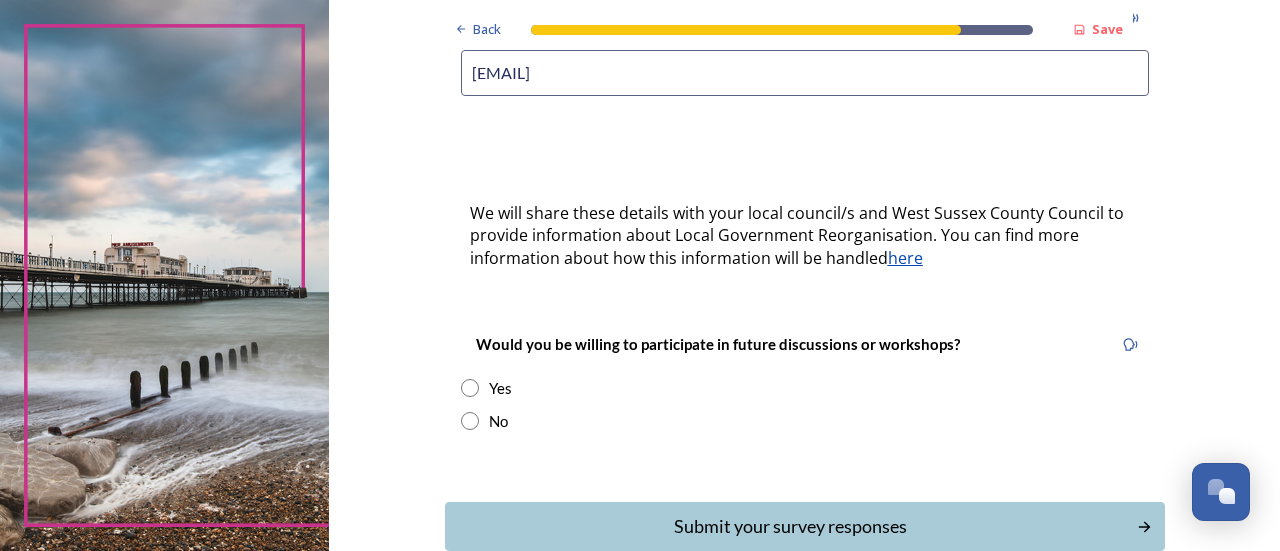 type on "[EMAIL]" 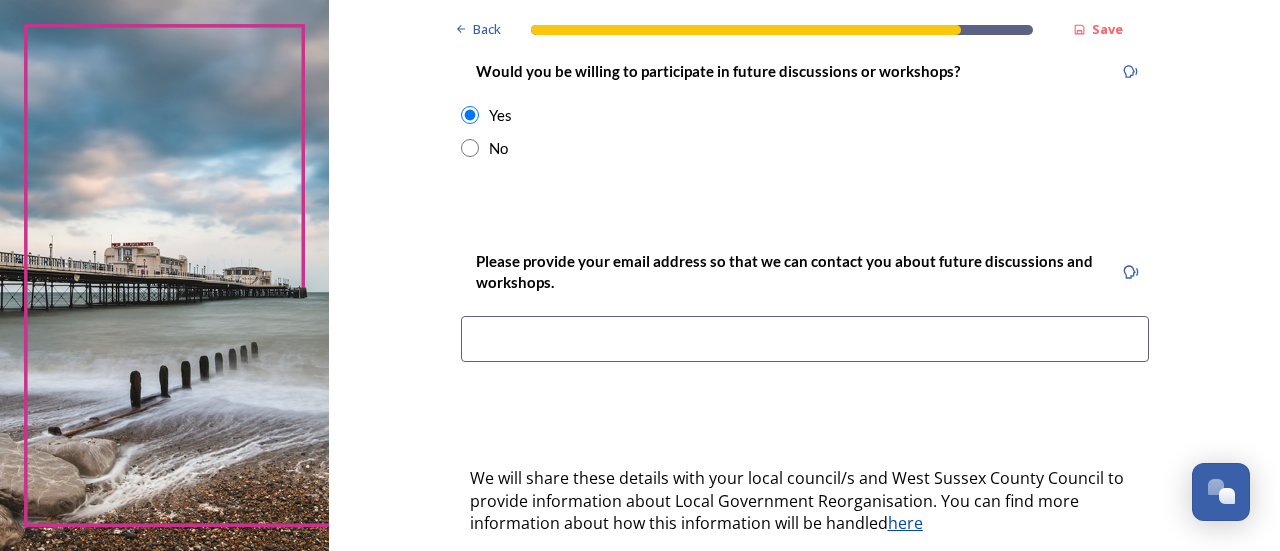 scroll, scrollTop: 854, scrollLeft: 0, axis: vertical 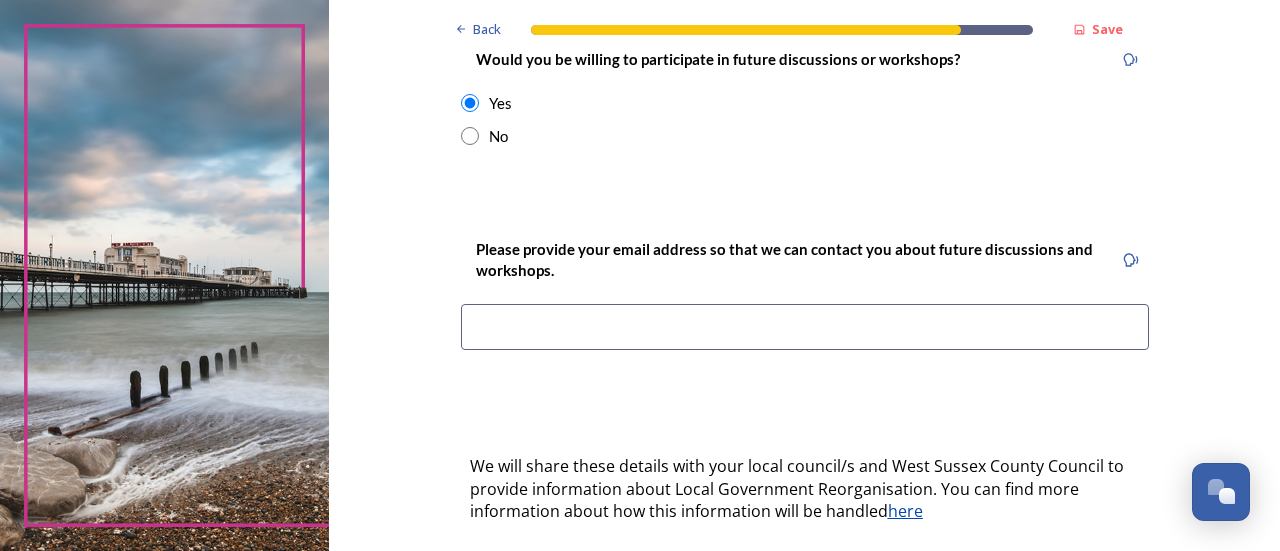 click at bounding box center [805, 327] 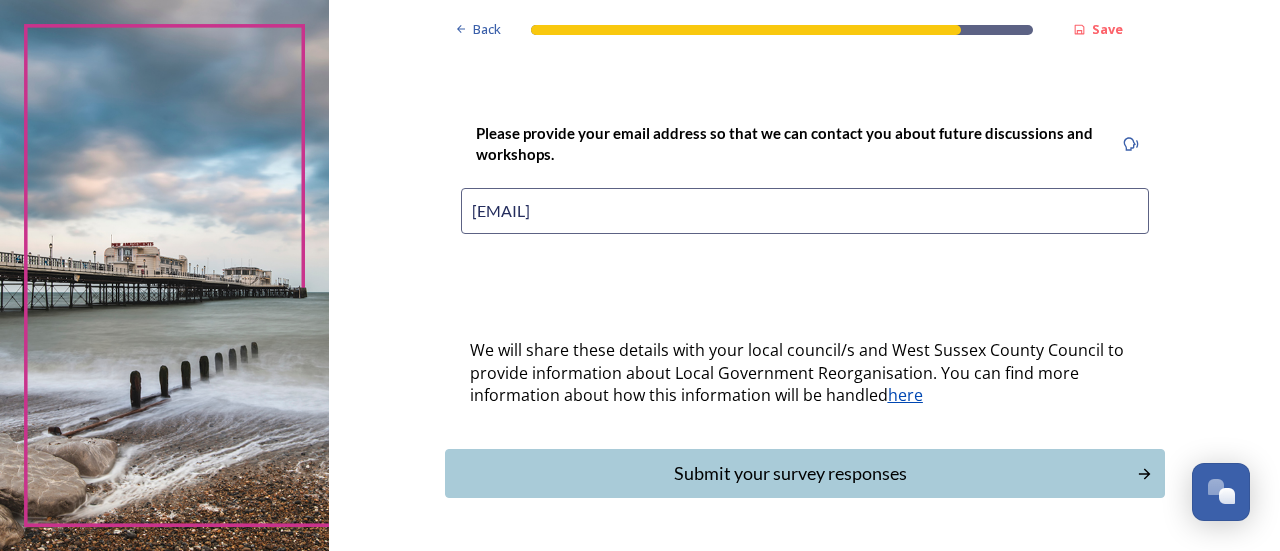 scroll, scrollTop: 1006, scrollLeft: 0, axis: vertical 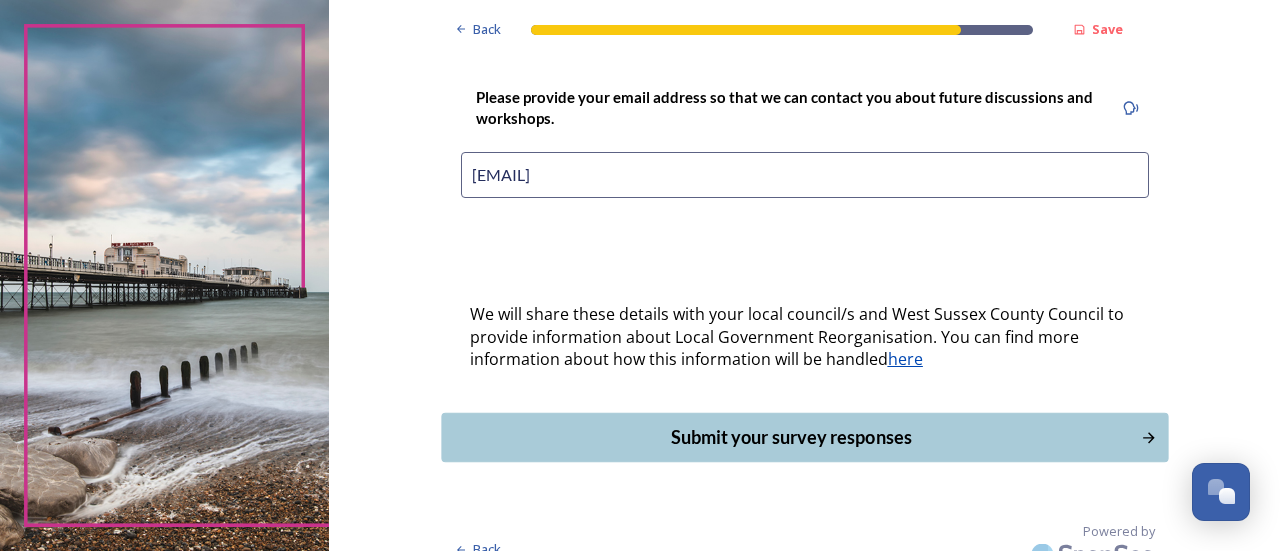 type on "[EMAIL]" 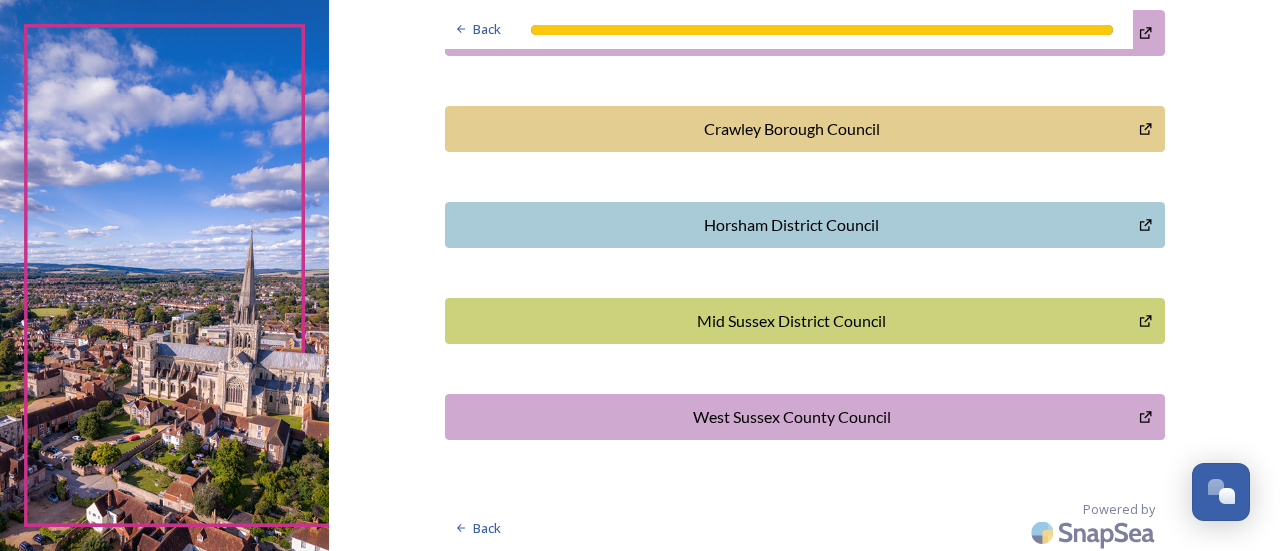 scroll, scrollTop: 0, scrollLeft: 0, axis: both 